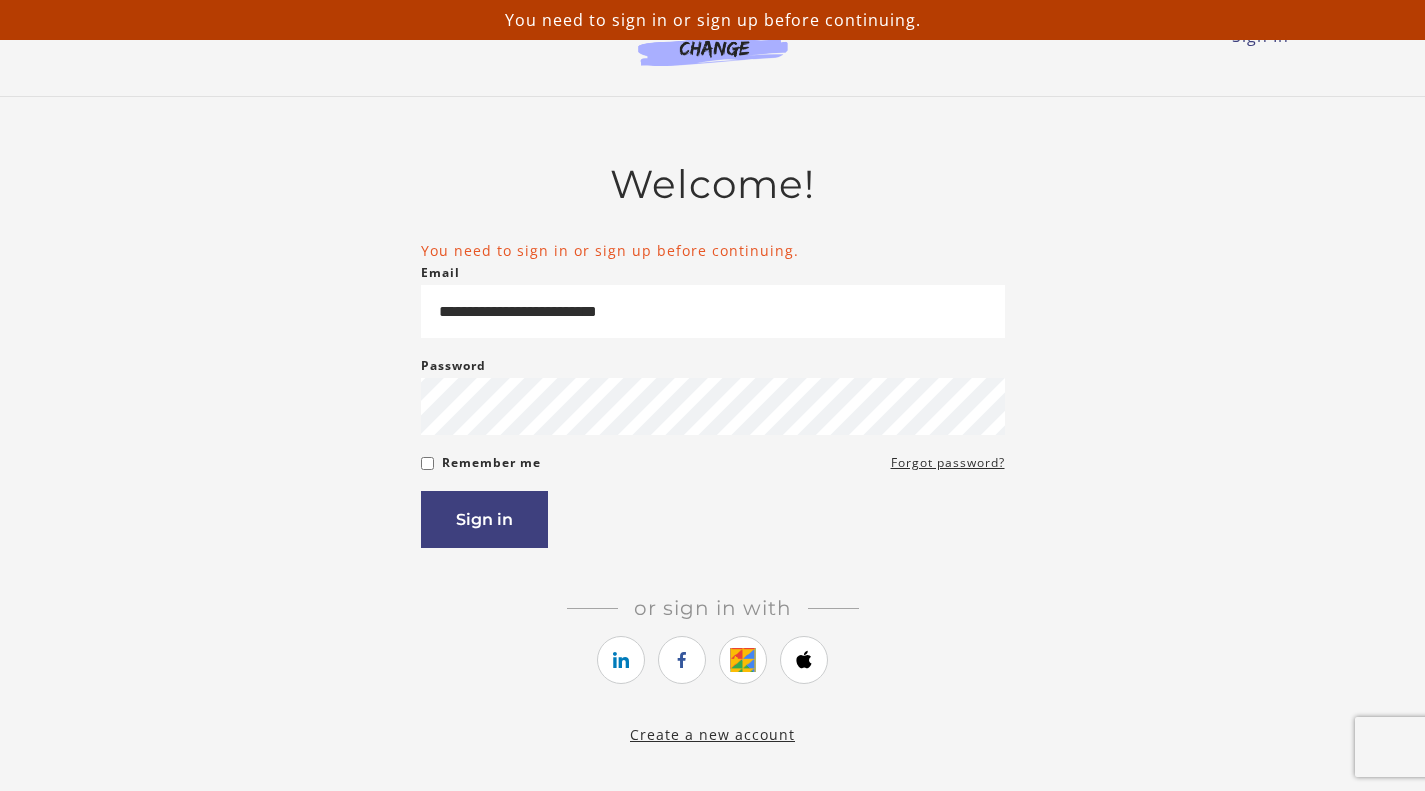scroll, scrollTop: 0, scrollLeft: 0, axis: both 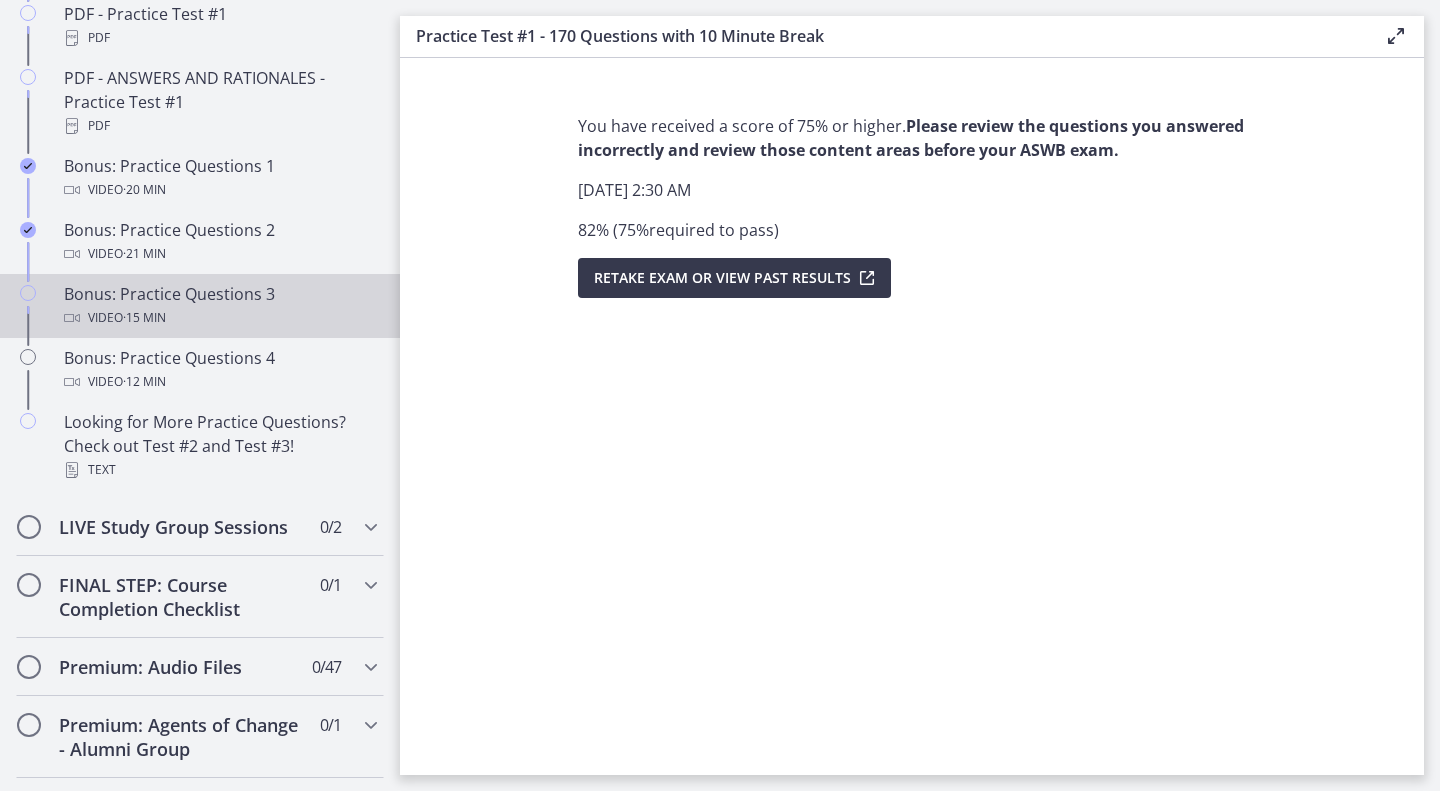click on "Bonus: Practice Questions 3
Video
·  15 min" at bounding box center (220, 306) 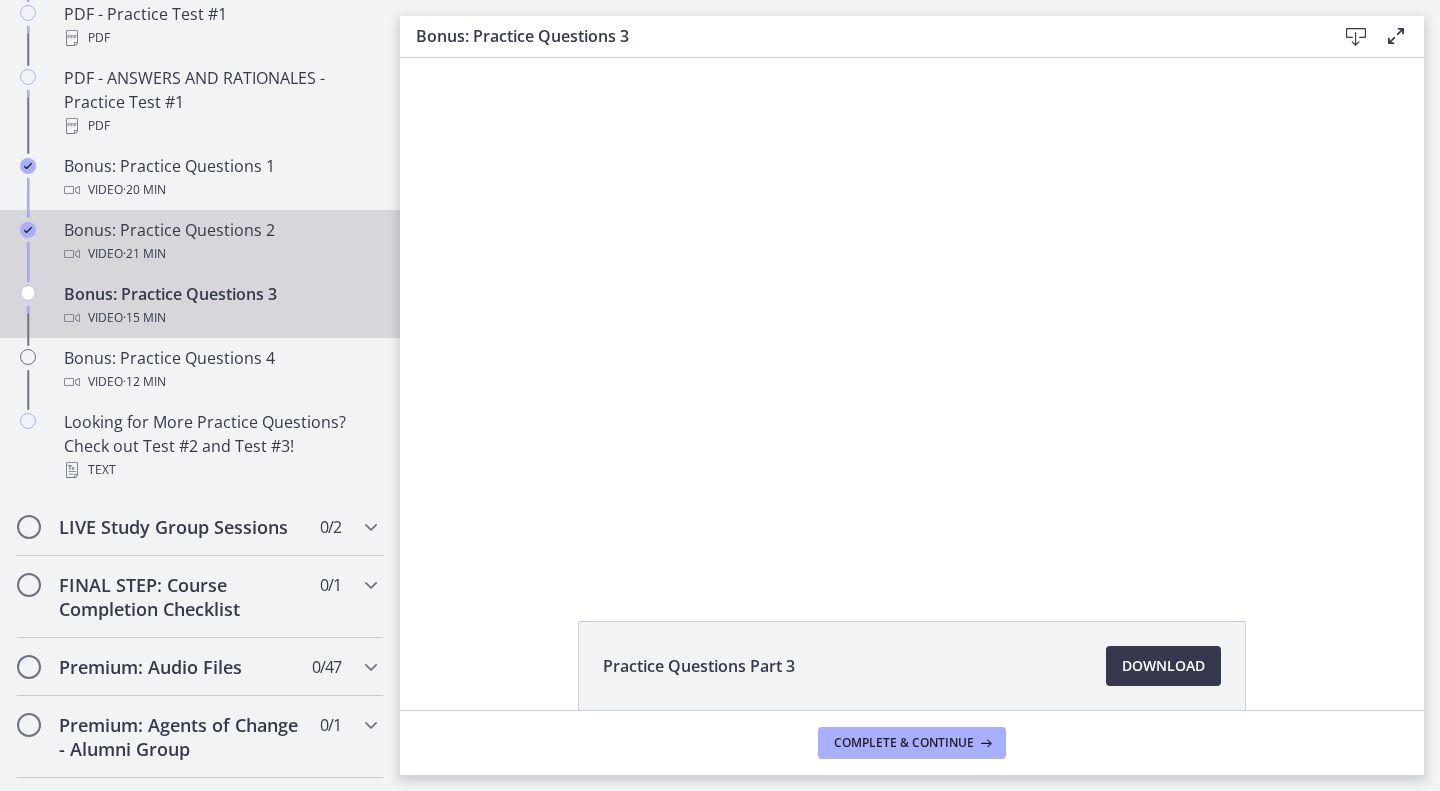 click on "Bonus: Practice Questions 2
Video
·  21 min" at bounding box center (220, 242) 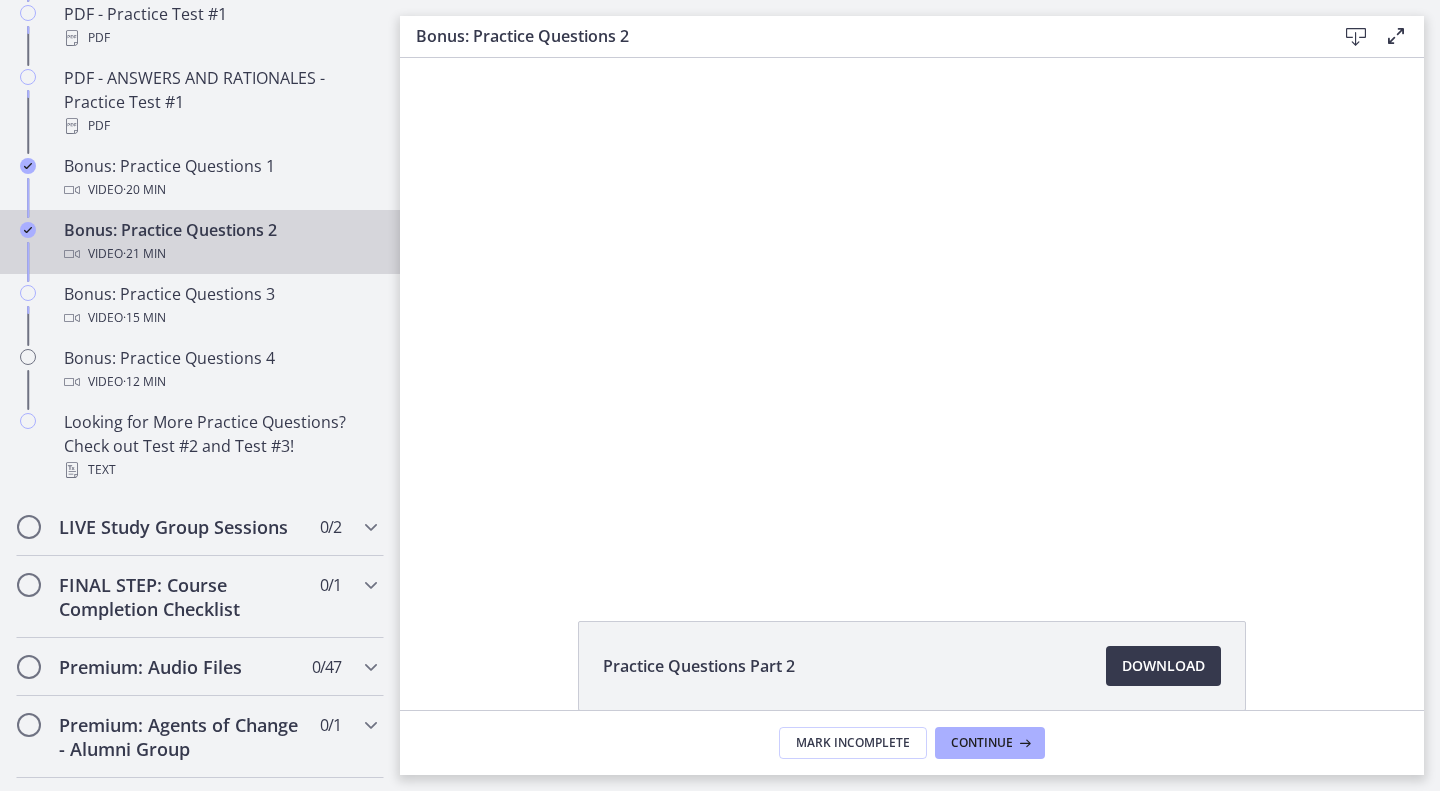 scroll, scrollTop: 0, scrollLeft: 0, axis: both 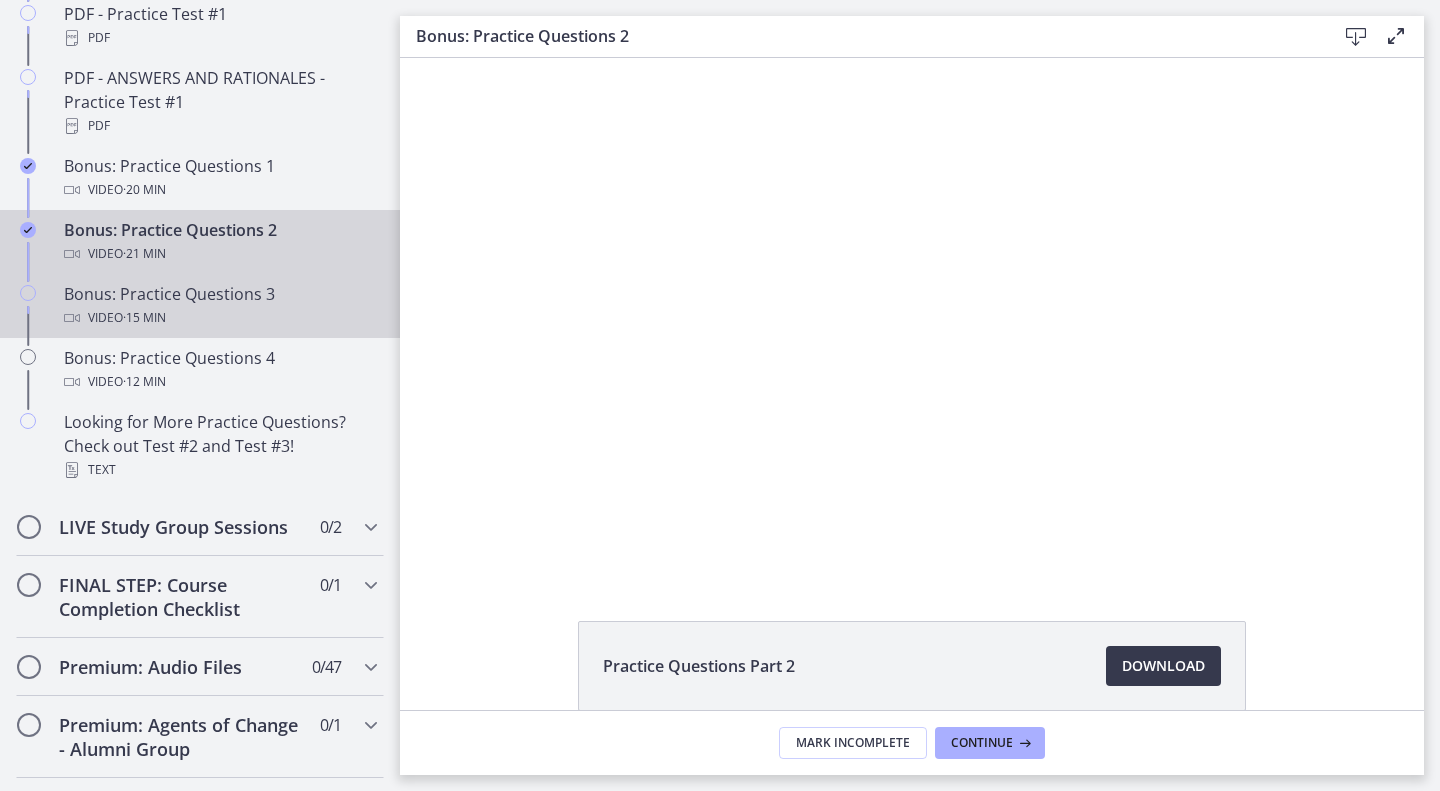 click on "Video
·  15 min" at bounding box center (220, 318) 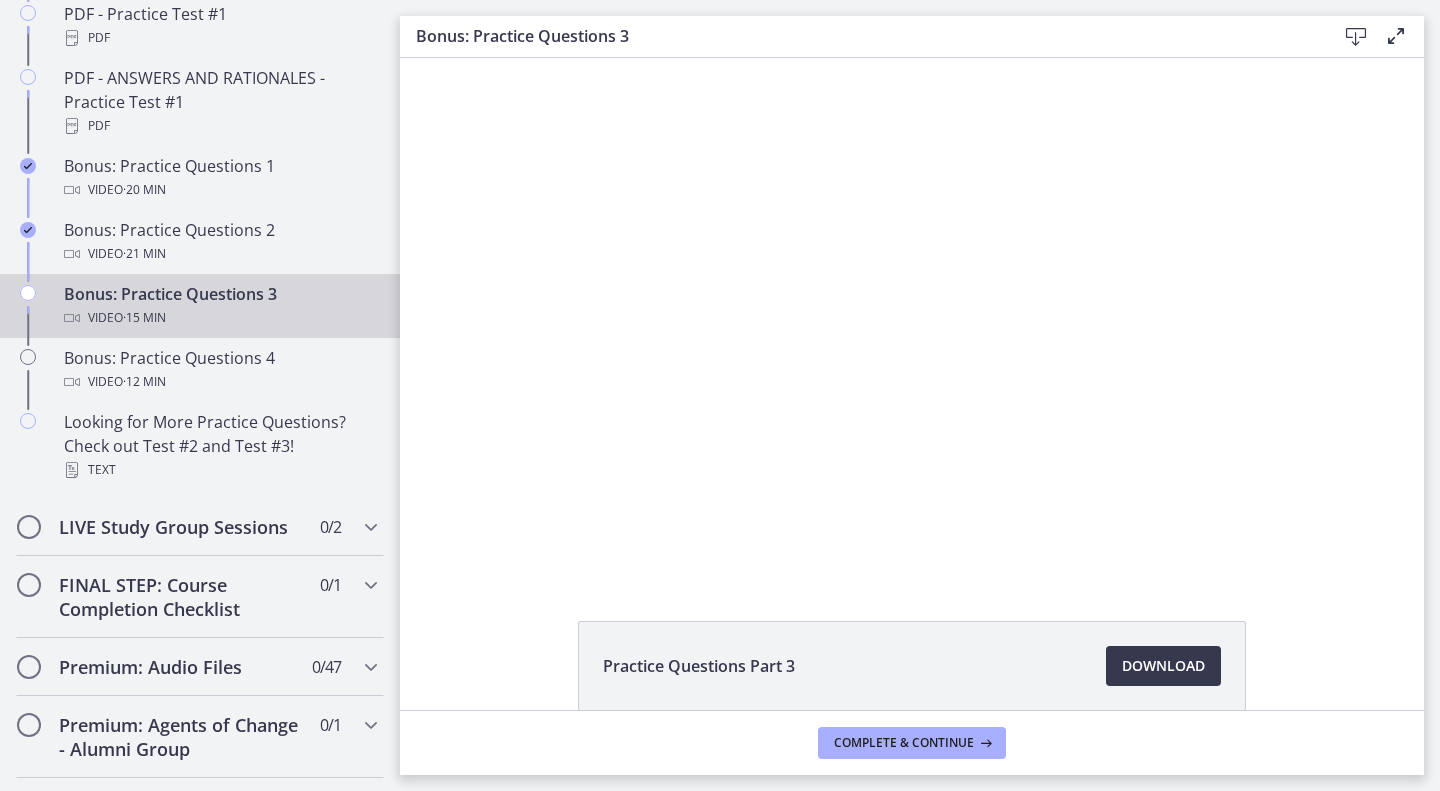 scroll, scrollTop: 0, scrollLeft: 0, axis: both 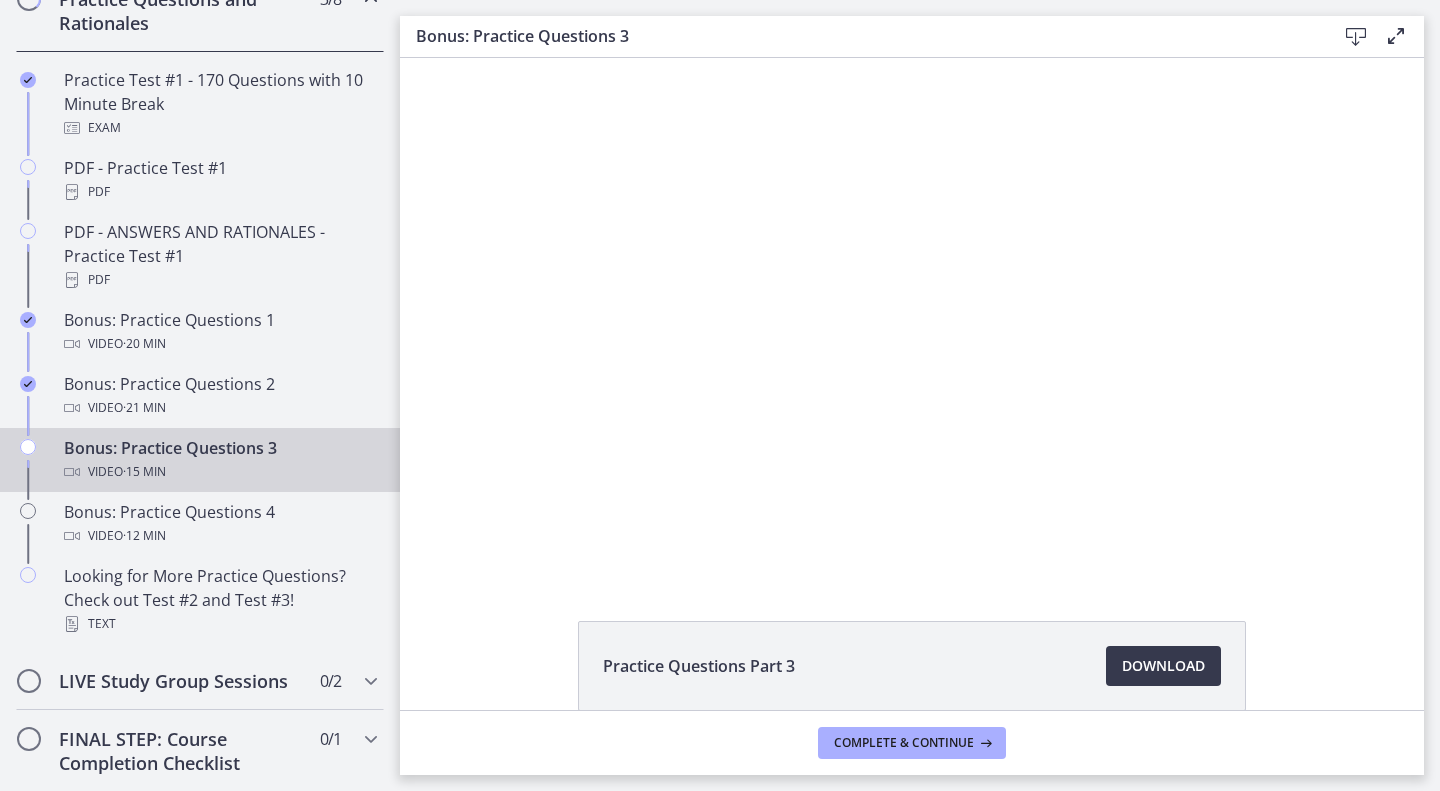 drag, startPoint x: 392, startPoint y: 437, endPoint x: 103, endPoint y: 362, distance: 298.57327 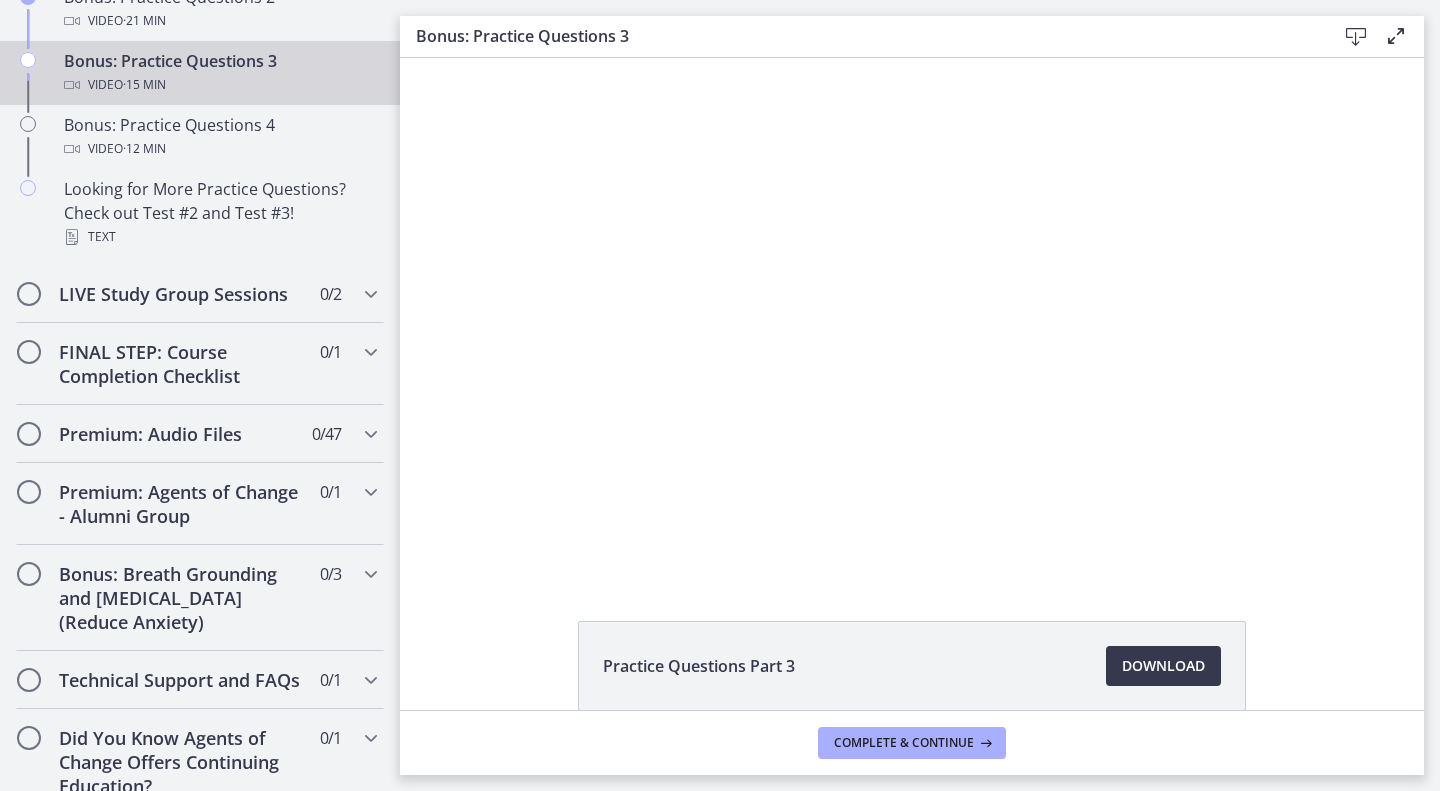 scroll, scrollTop: 1467, scrollLeft: 0, axis: vertical 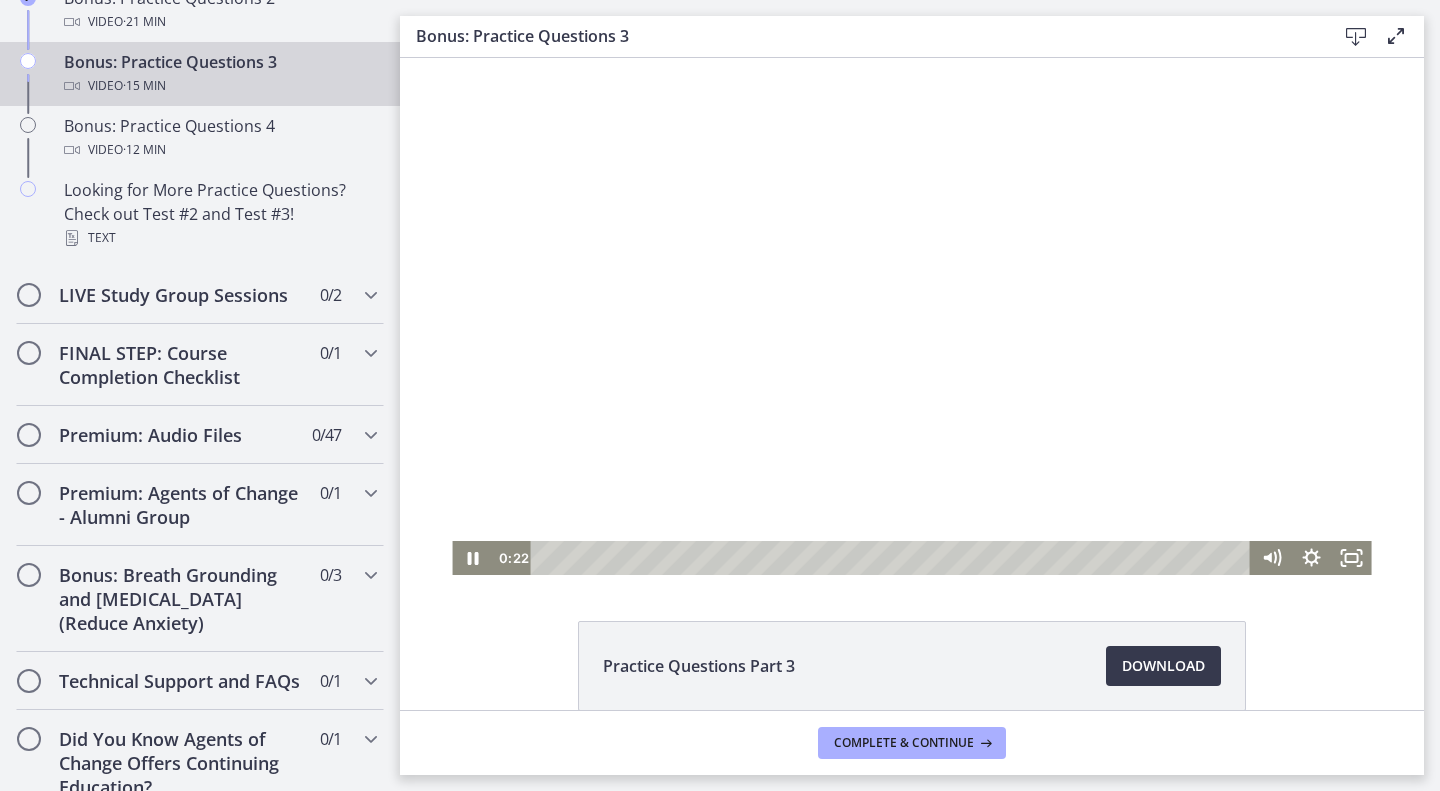click at bounding box center (911, 316) 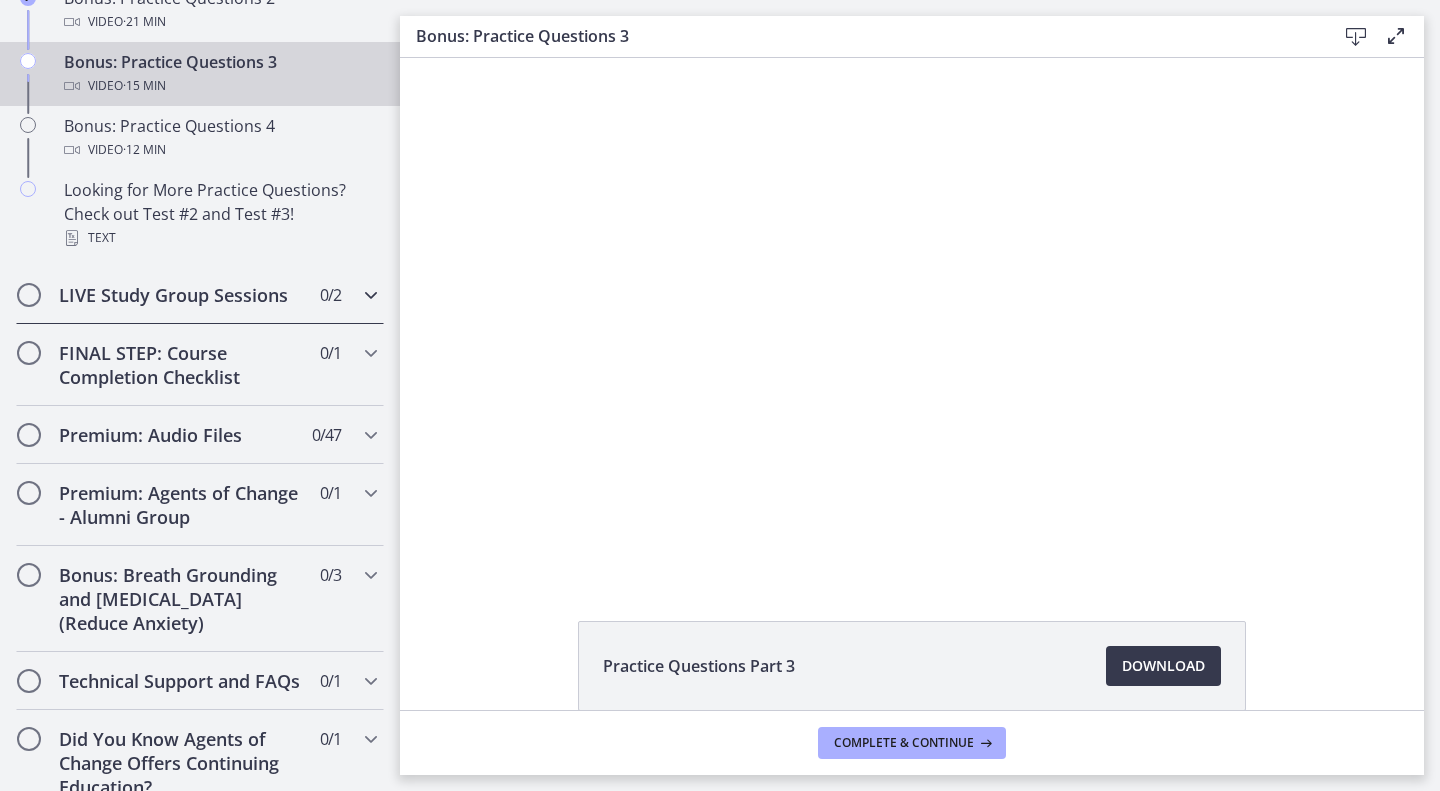 click on "LIVE Study Group Sessions
0  /  2
Completed" at bounding box center (200, 295) 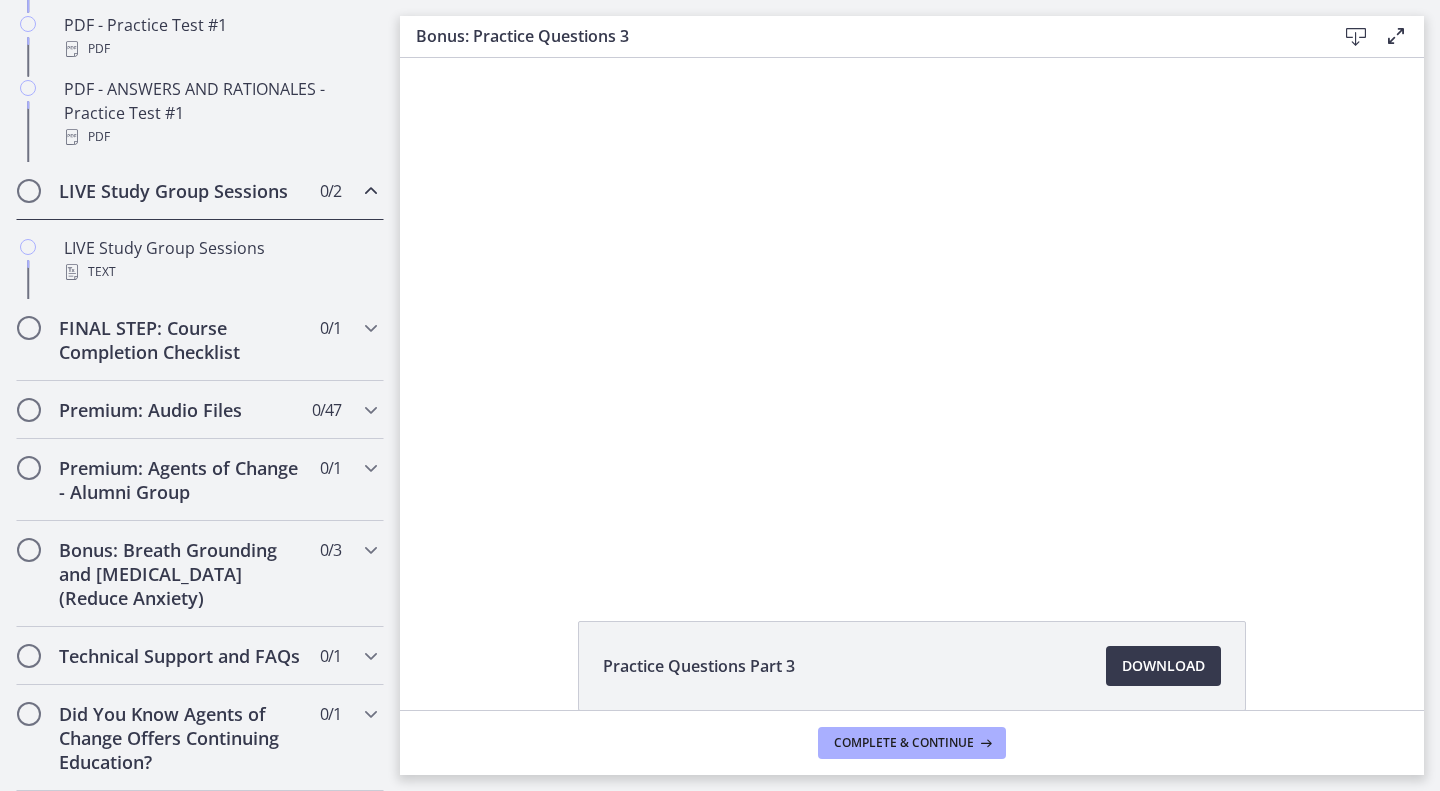 scroll, scrollTop: 1083, scrollLeft: 0, axis: vertical 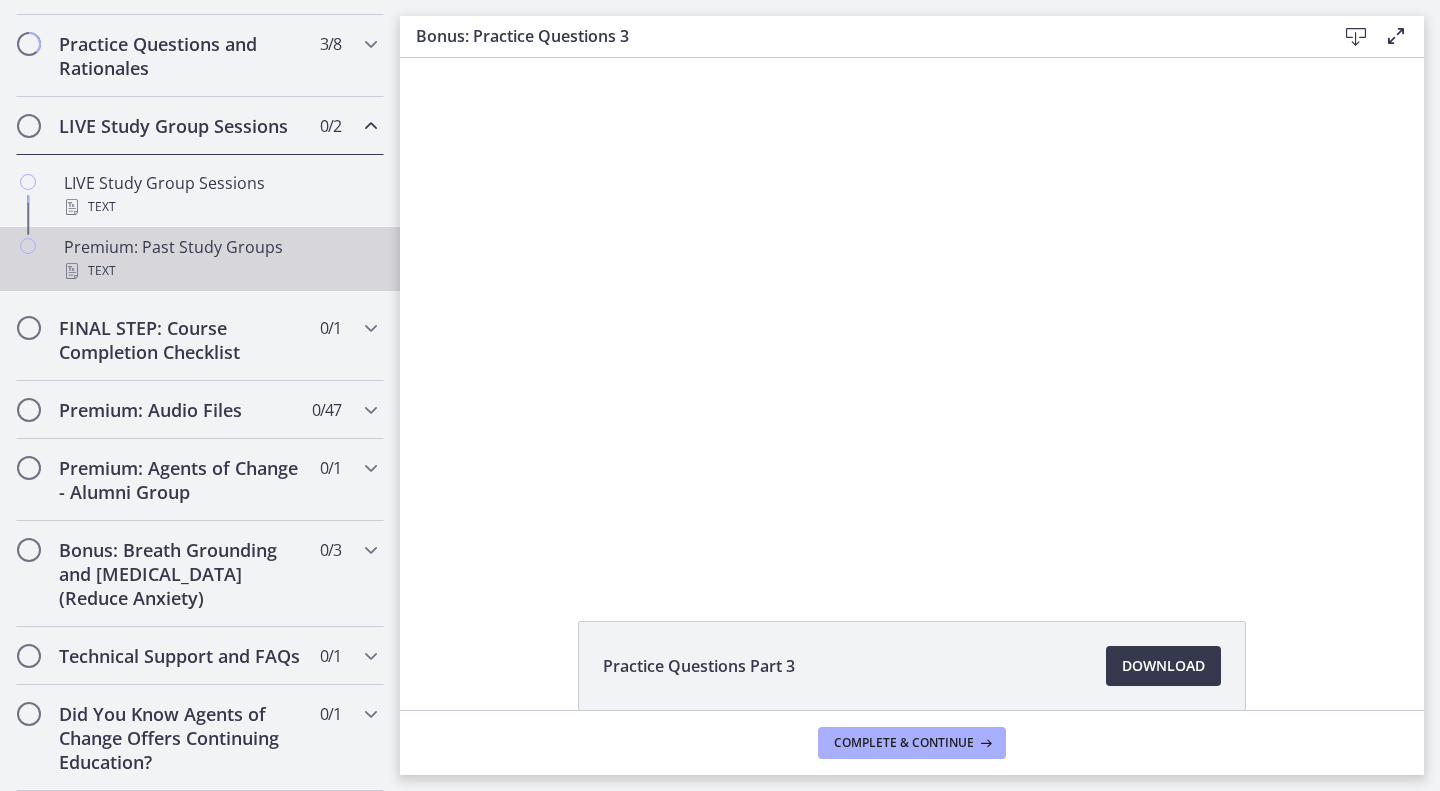 click on "Premium: Past Study Groups
Text" at bounding box center (220, 259) 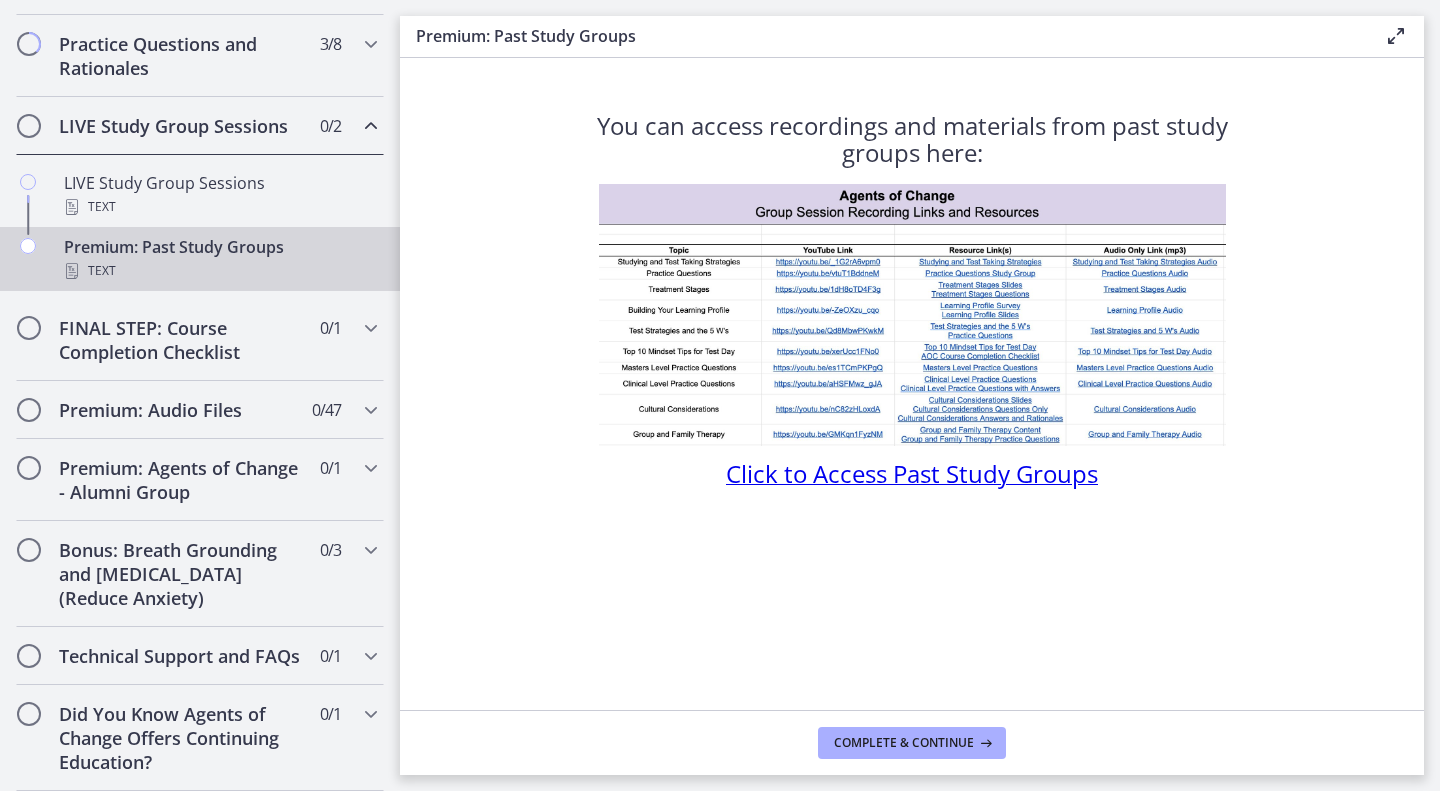 click on "Click to Access Past Study Groups" at bounding box center (912, 473) 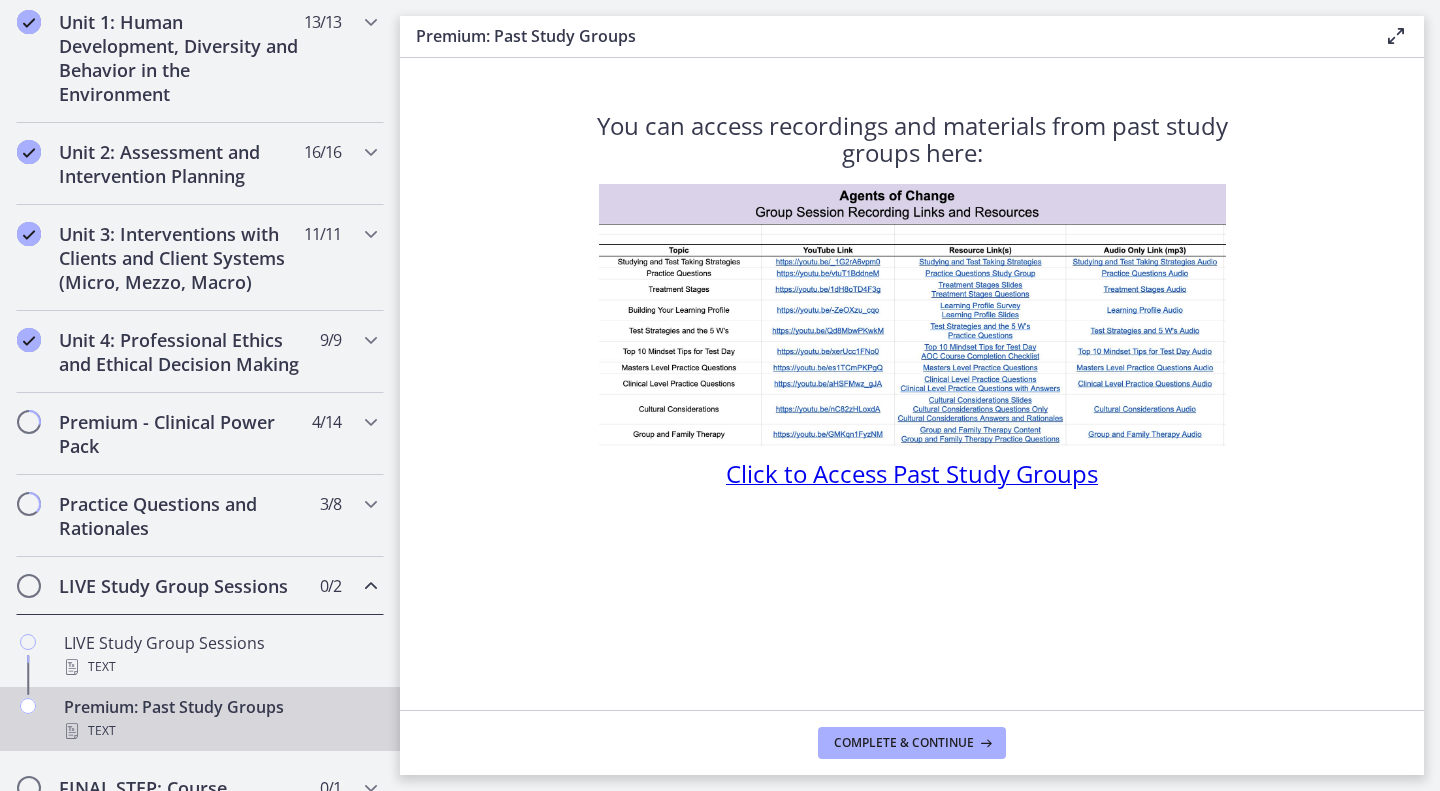 scroll, scrollTop: 556, scrollLeft: 0, axis: vertical 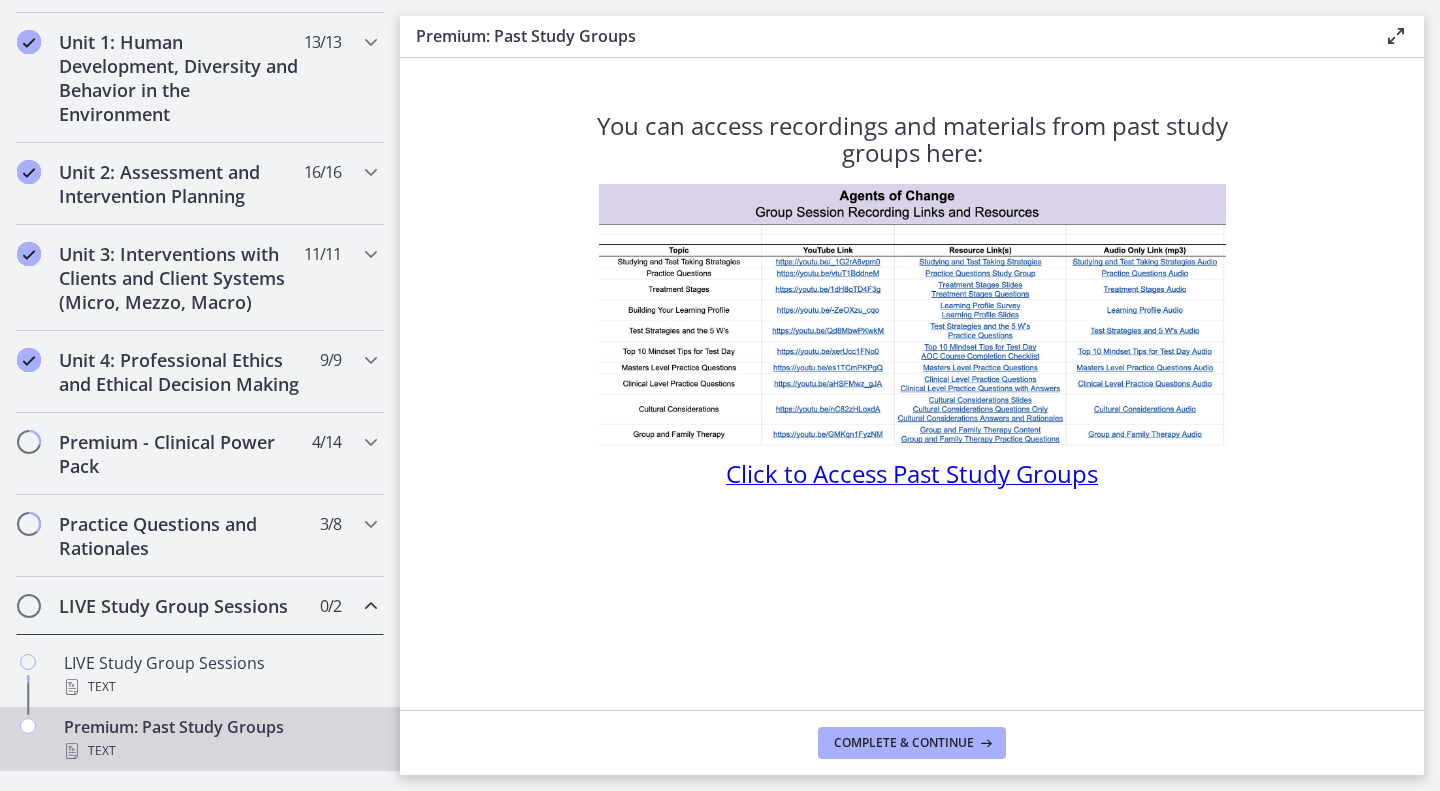 drag, startPoint x: 439, startPoint y: 325, endPoint x: 427, endPoint y: 401, distance: 76.941536 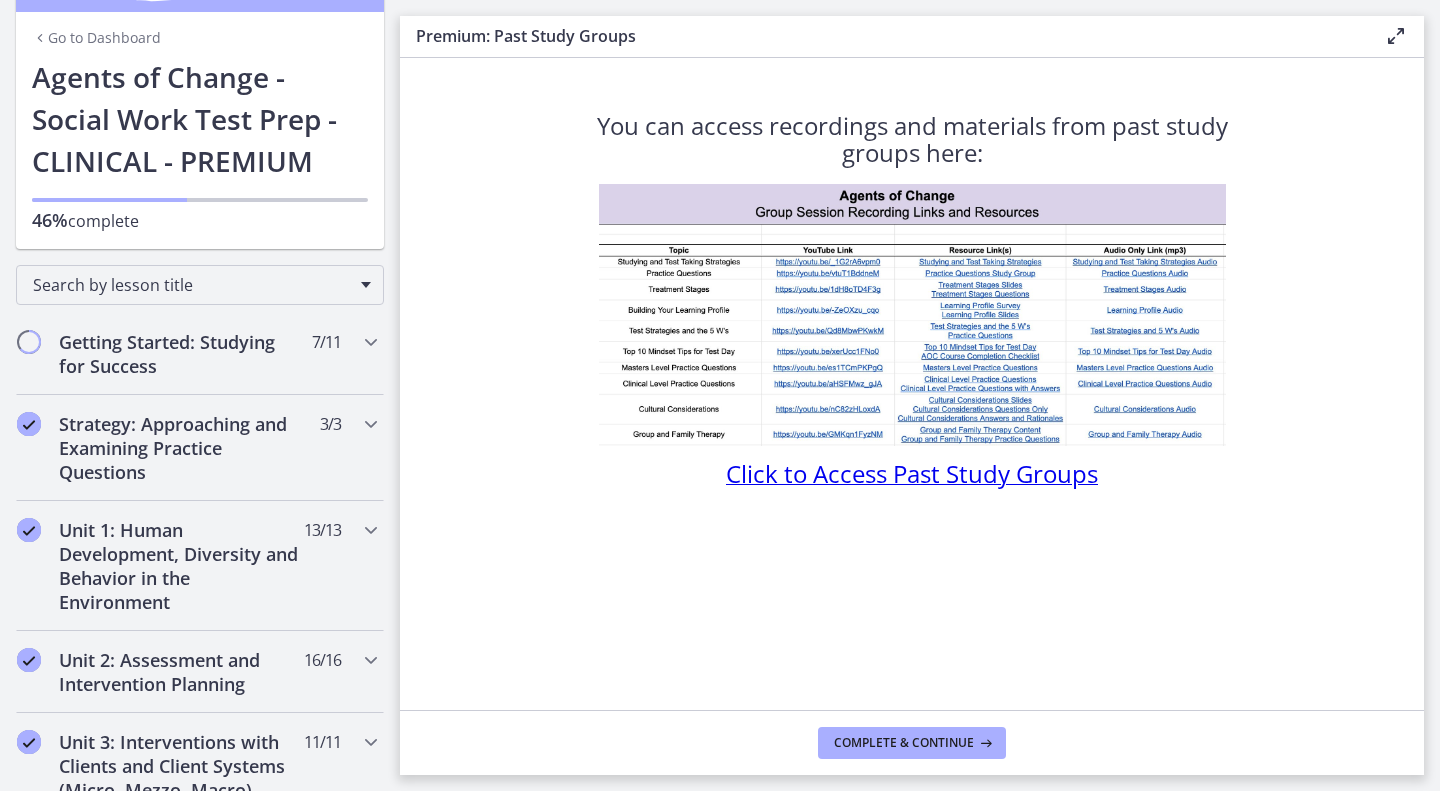 scroll, scrollTop: 69, scrollLeft: 0, axis: vertical 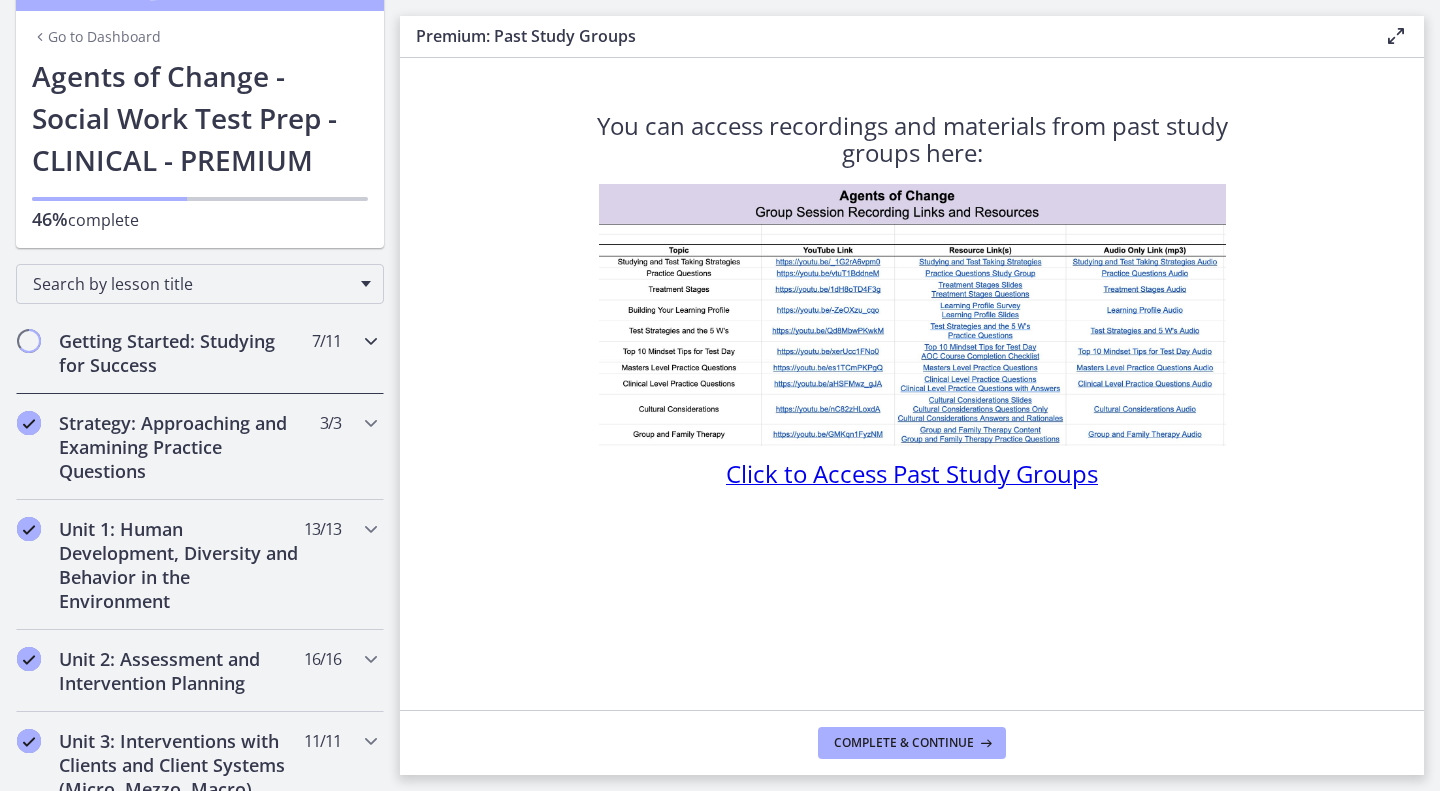 drag, startPoint x: 354, startPoint y: 346, endPoint x: 404, endPoint y: 308, distance: 62.801273 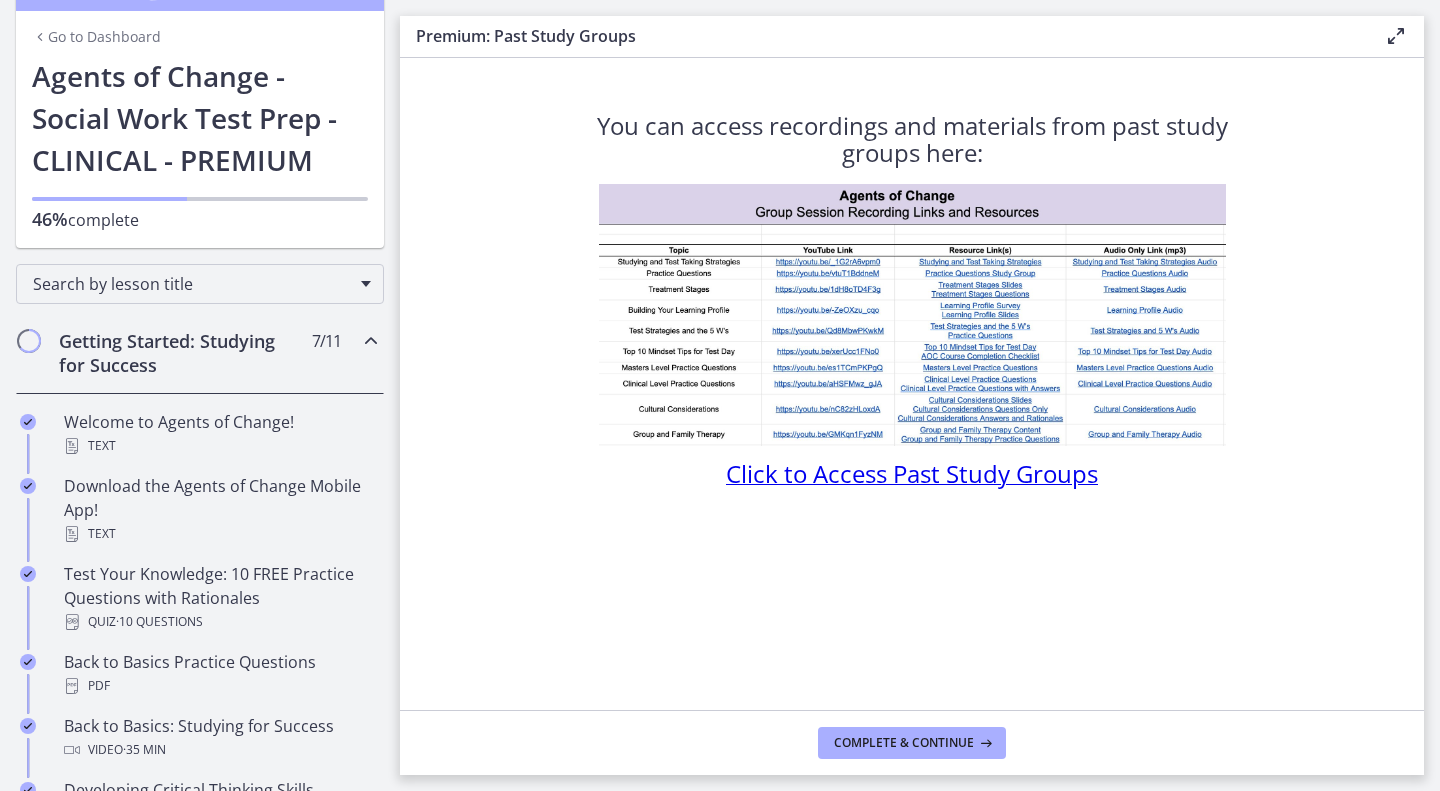 drag, startPoint x: 404, startPoint y: 295, endPoint x: 400, endPoint y: 314, distance: 19.416489 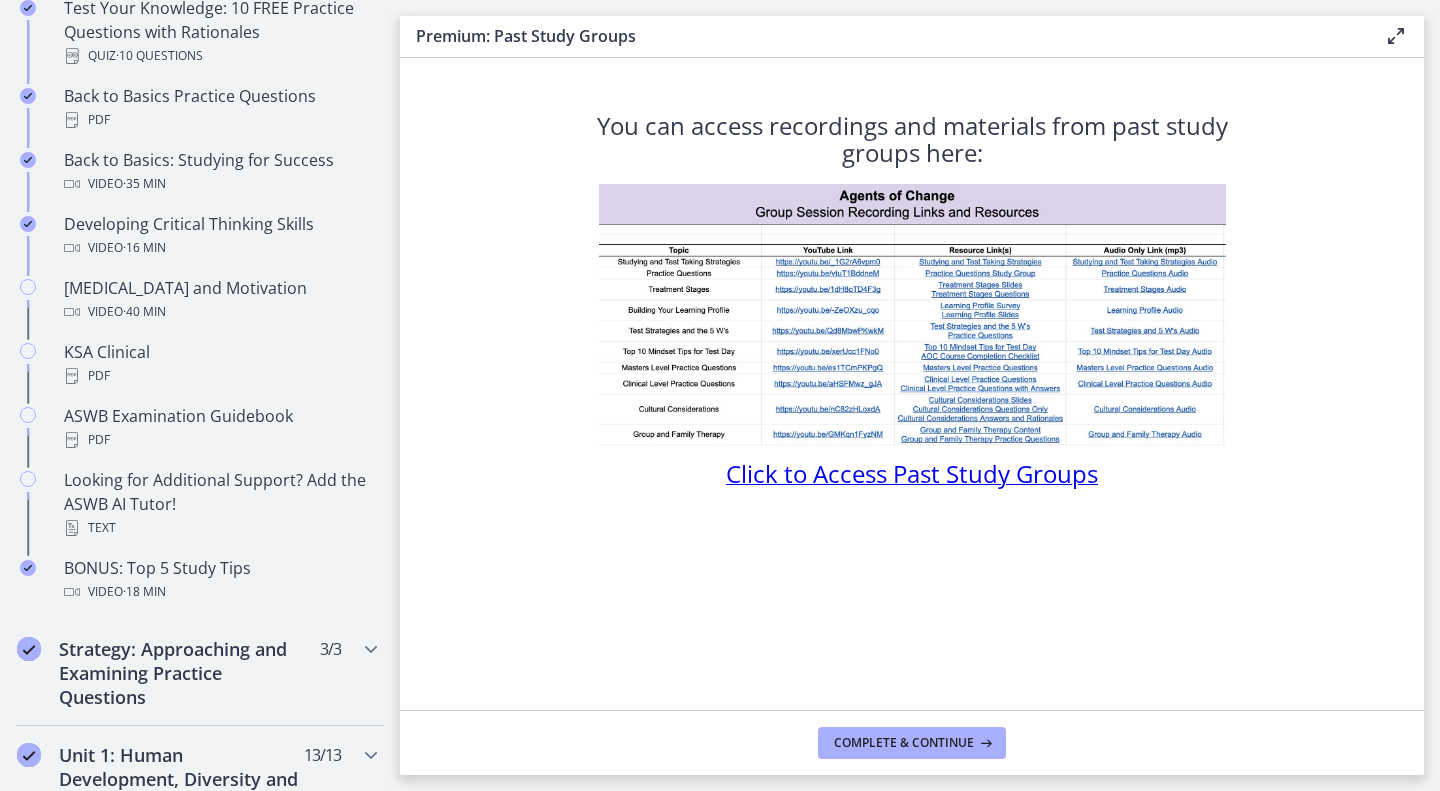 scroll, scrollTop: 658, scrollLeft: 0, axis: vertical 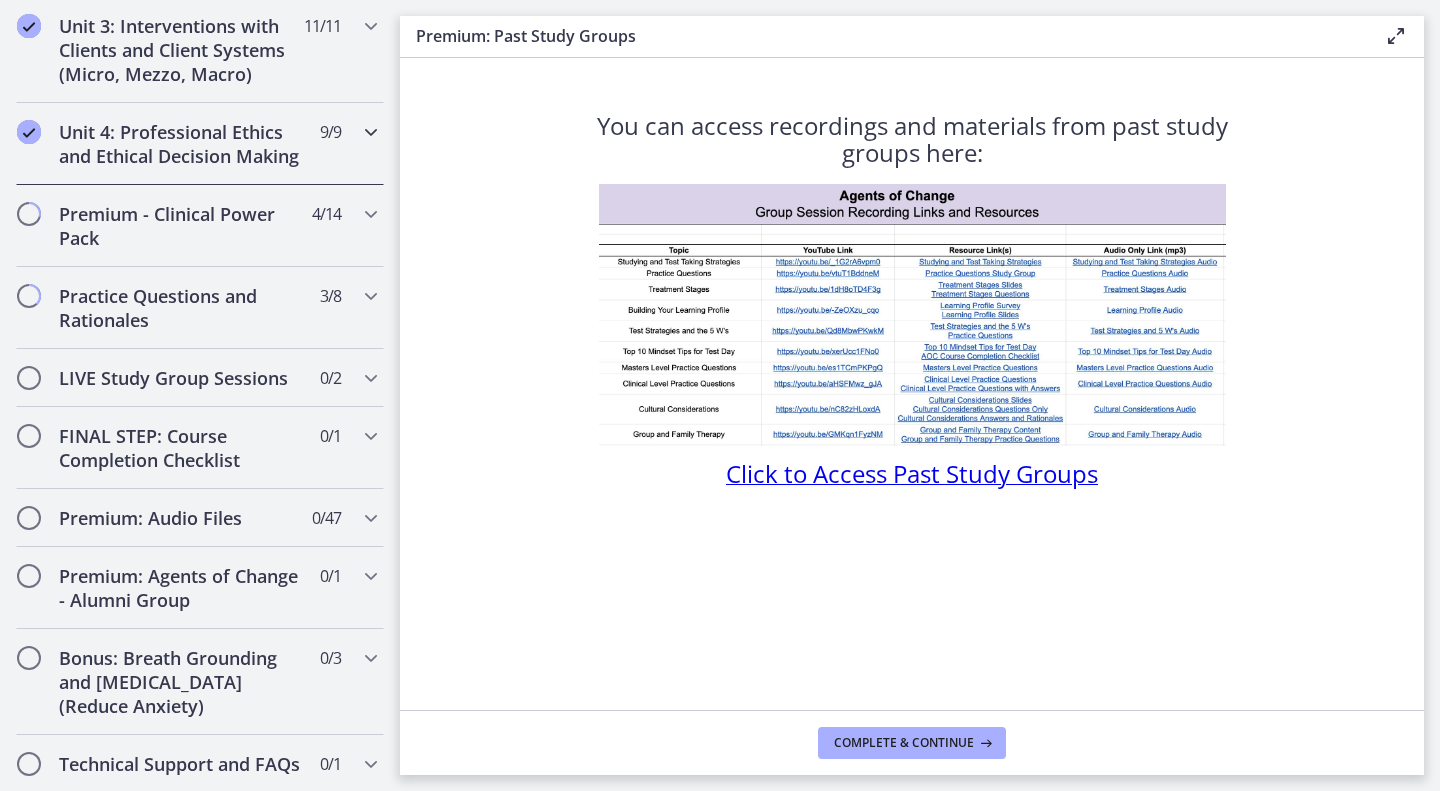 click at bounding box center [371, 132] 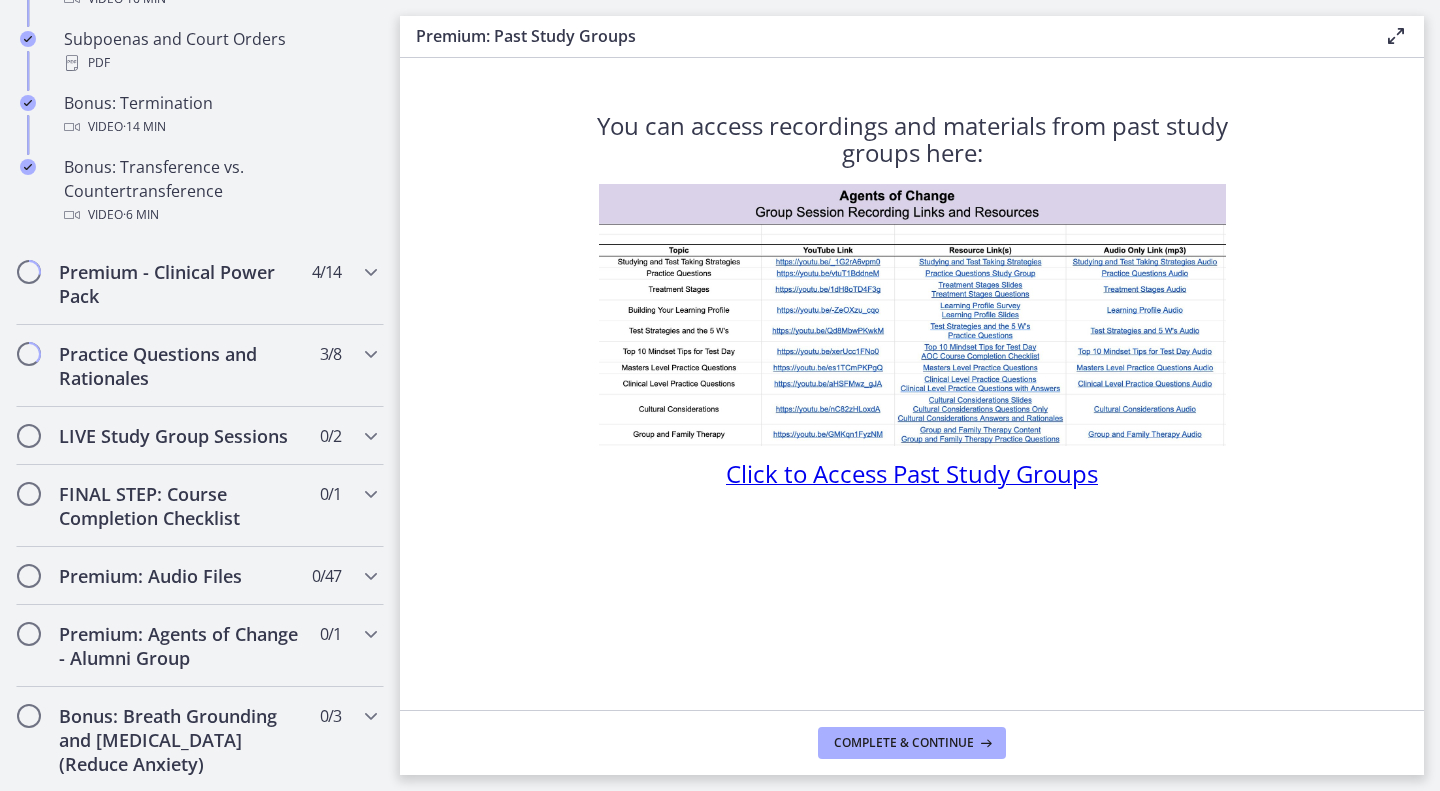 scroll, scrollTop: 1438, scrollLeft: 0, axis: vertical 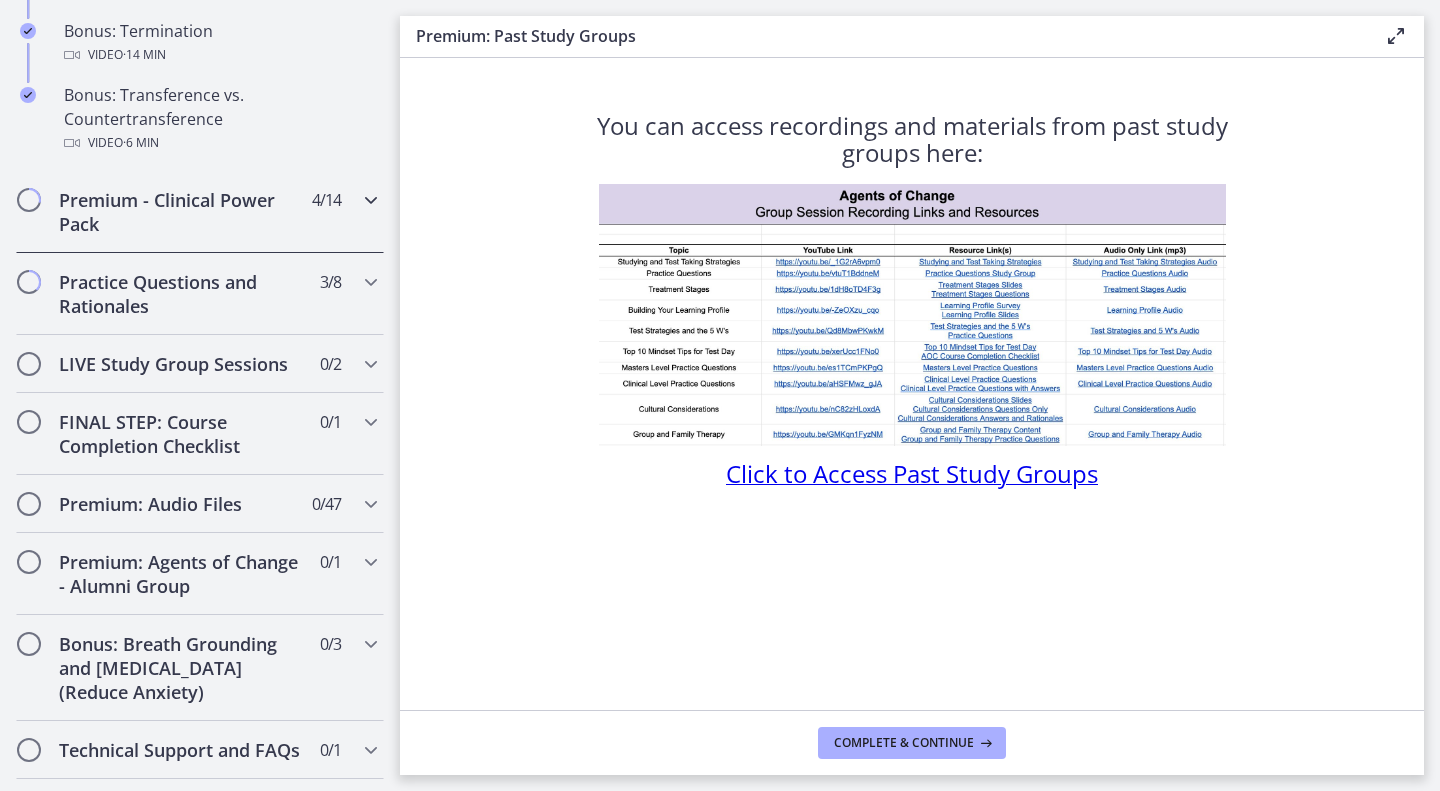 click at bounding box center [371, 200] 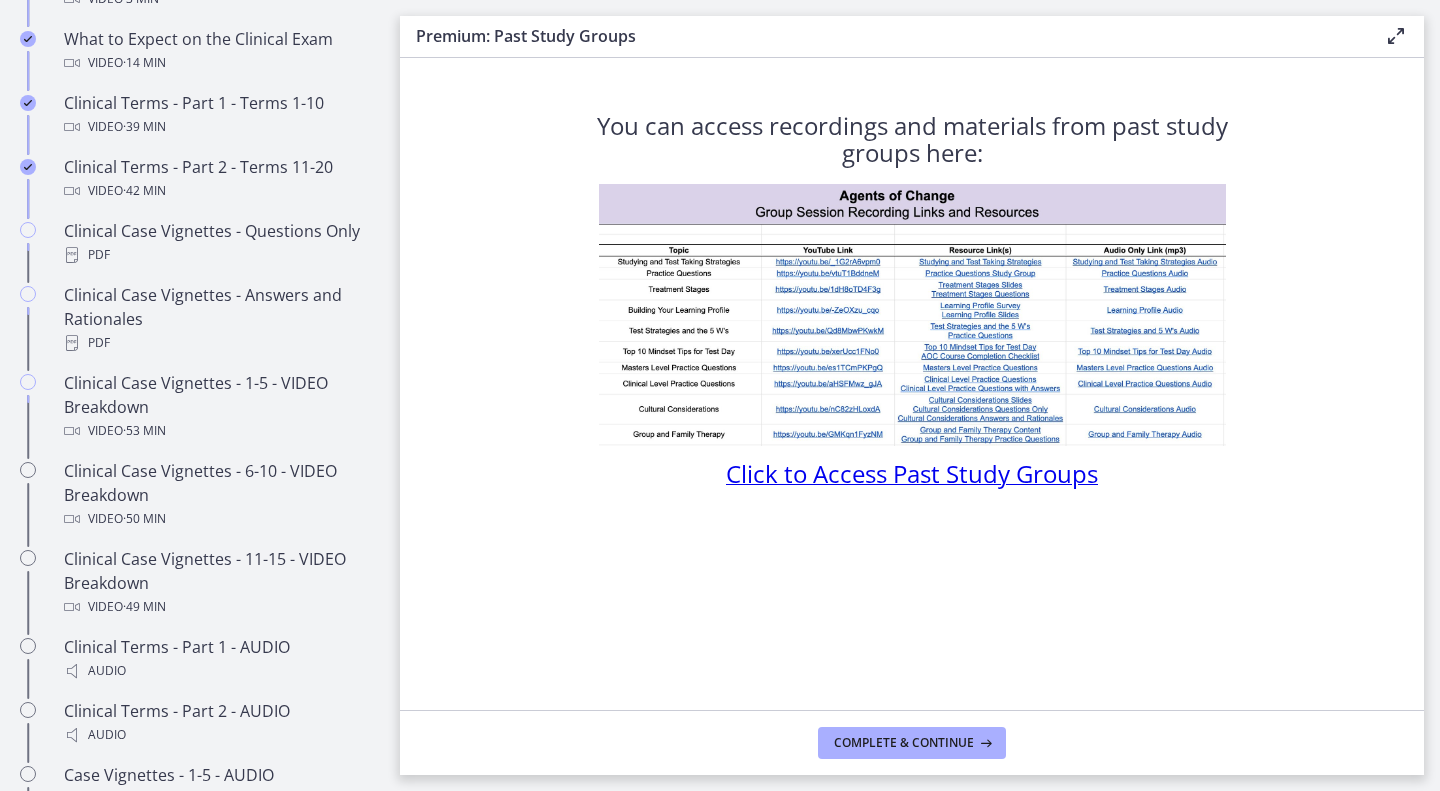 scroll, scrollTop: 1048, scrollLeft: 0, axis: vertical 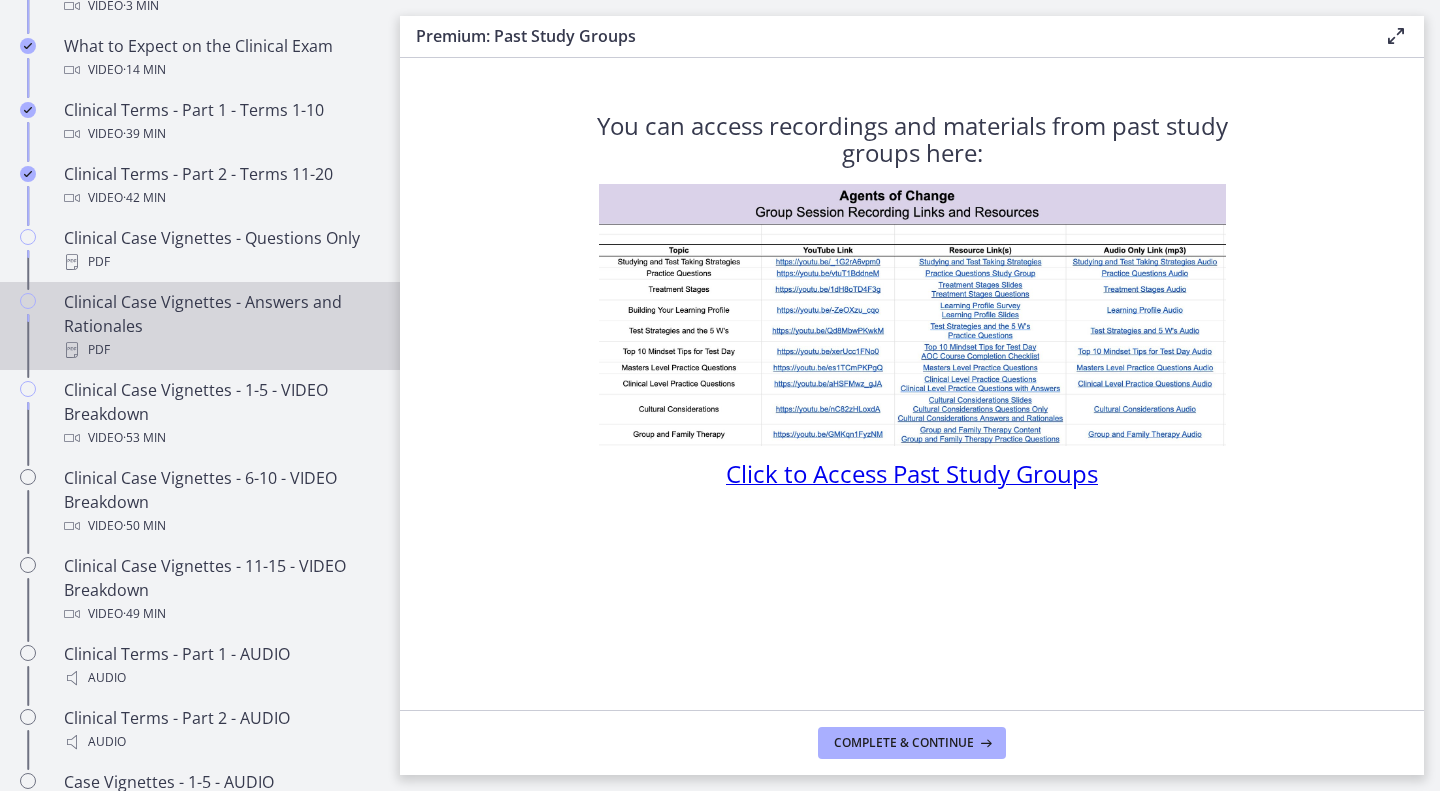 click on "Clinical Case Vignettes - Answers and Rationales
PDF" at bounding box center [220, 326] 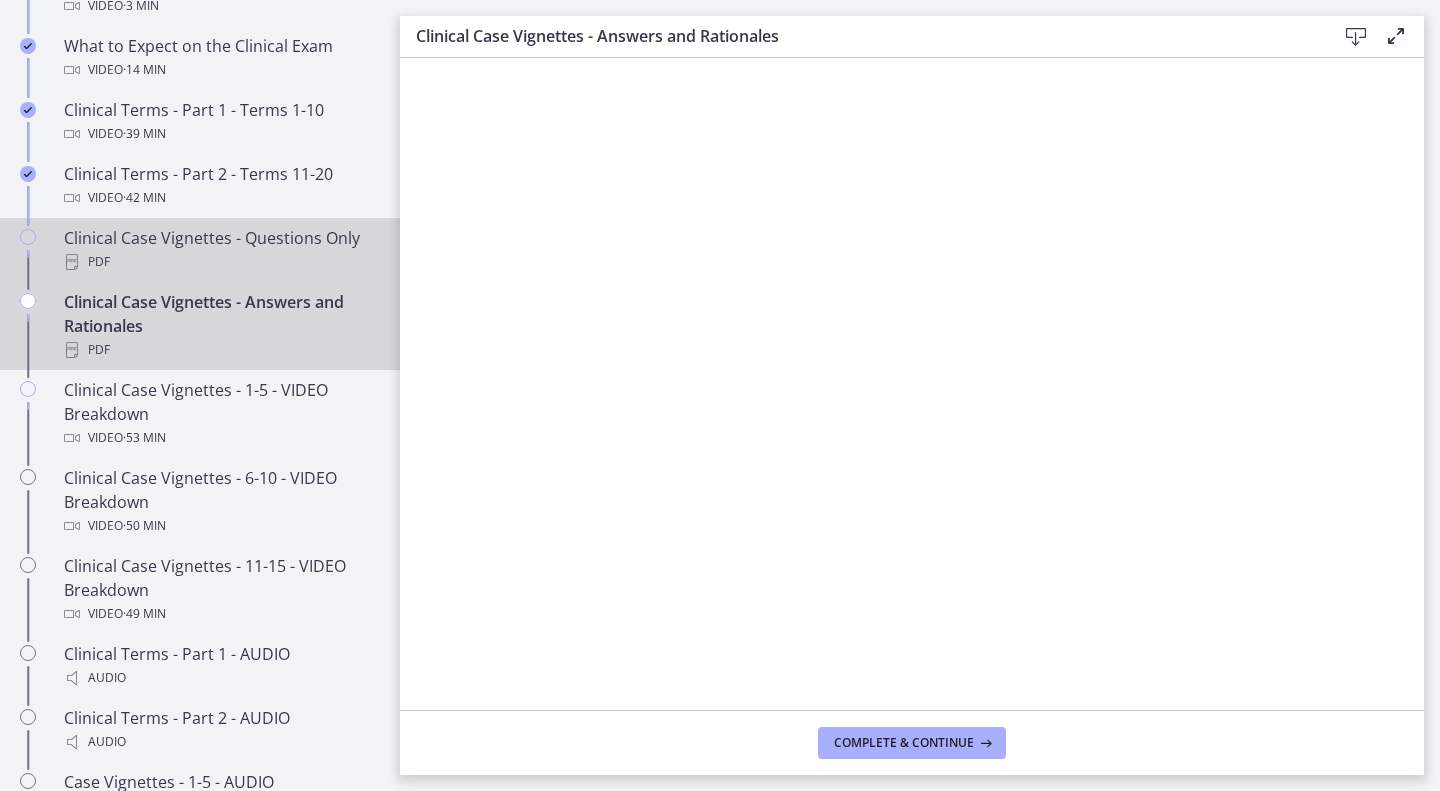 click on "PDF" at bounding box center (220, 262) 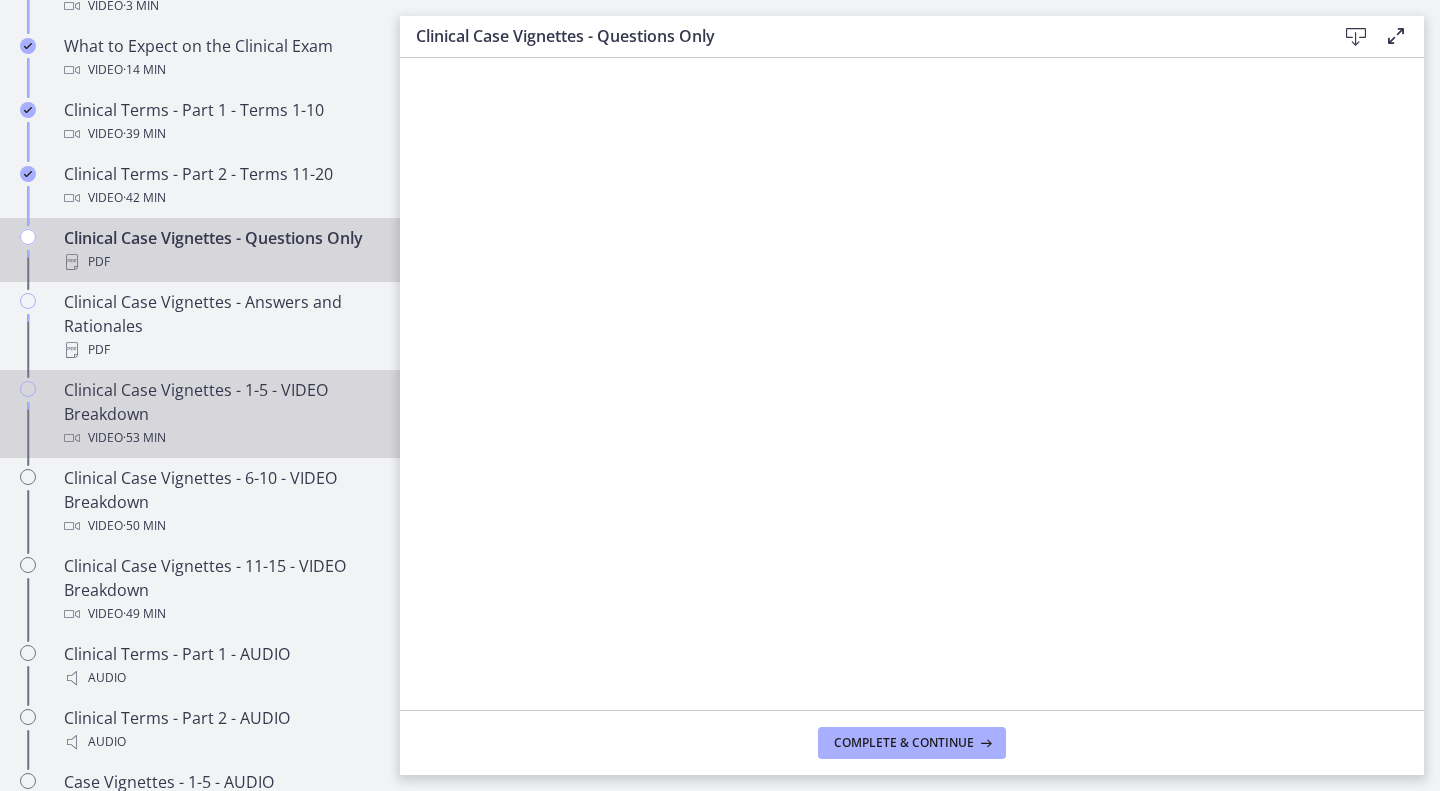 click on "Clinical Case Vignettes - 1-5 - VIDEO Breakdown
Video
·  53 min" at bounding box center [220, 414] 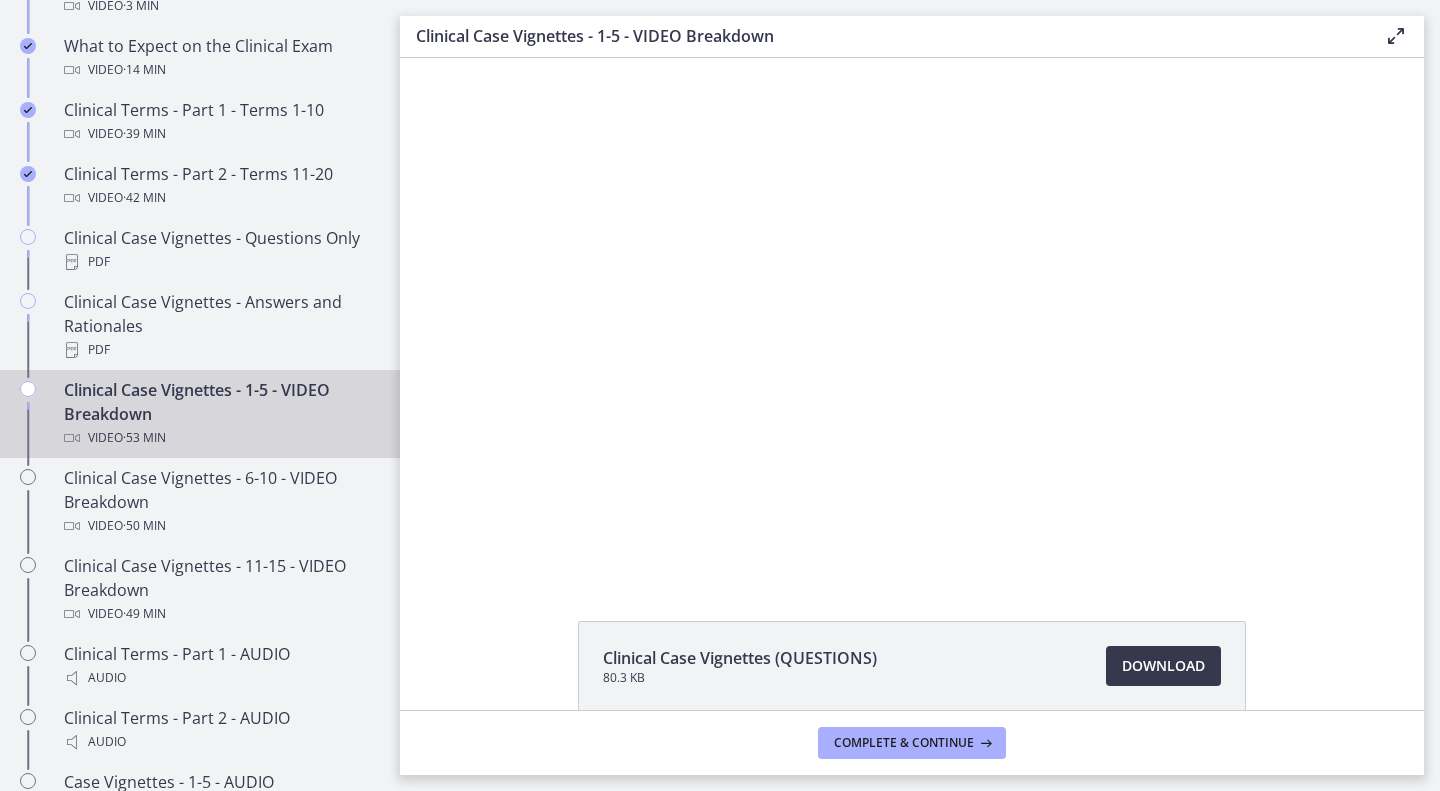 scroll, scrollTop: 0, scrollLeft: 0, axis: both 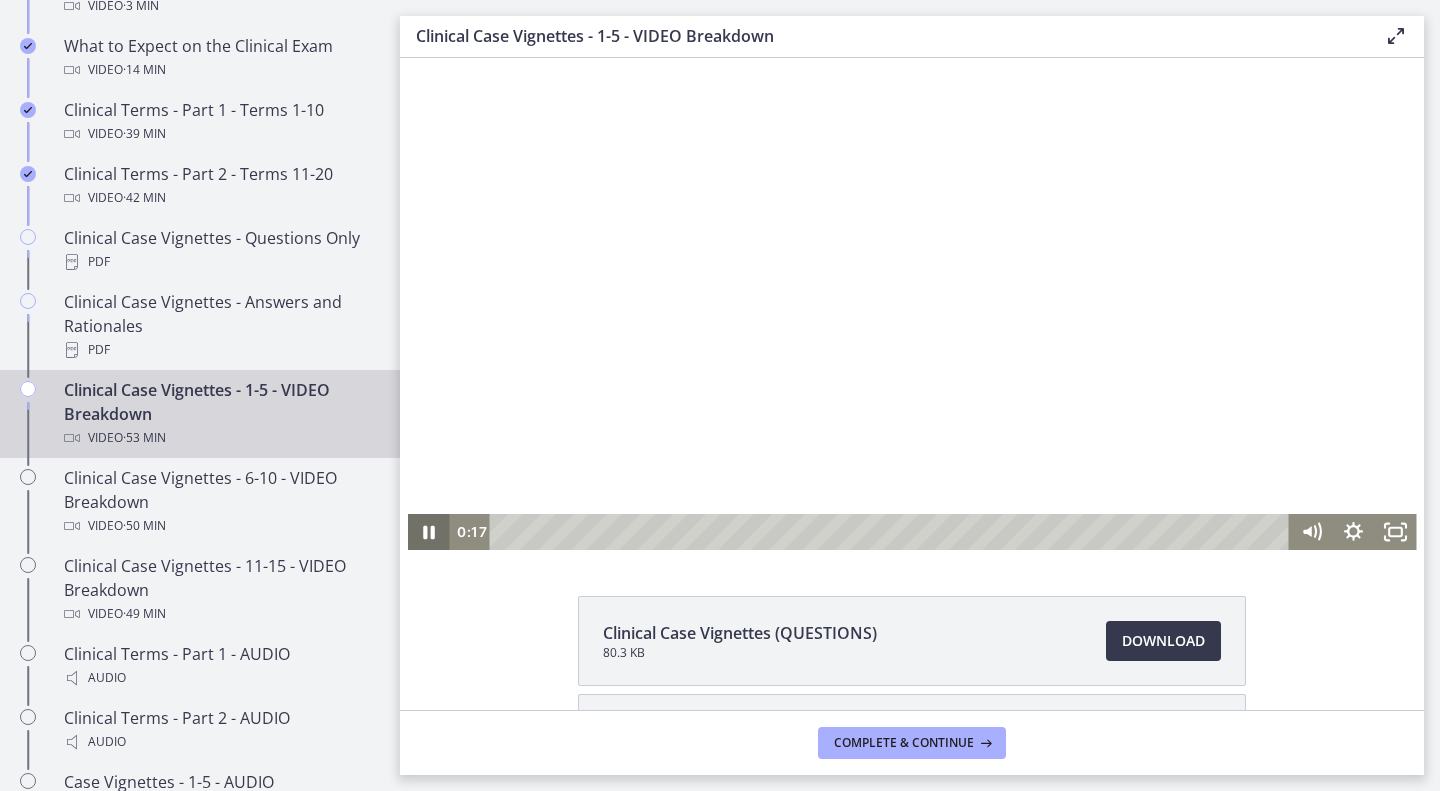 drag, startPoint x: 427, startPoint y: 534, endPoint x: 411, endPoint y: 512, distance: 27.202942 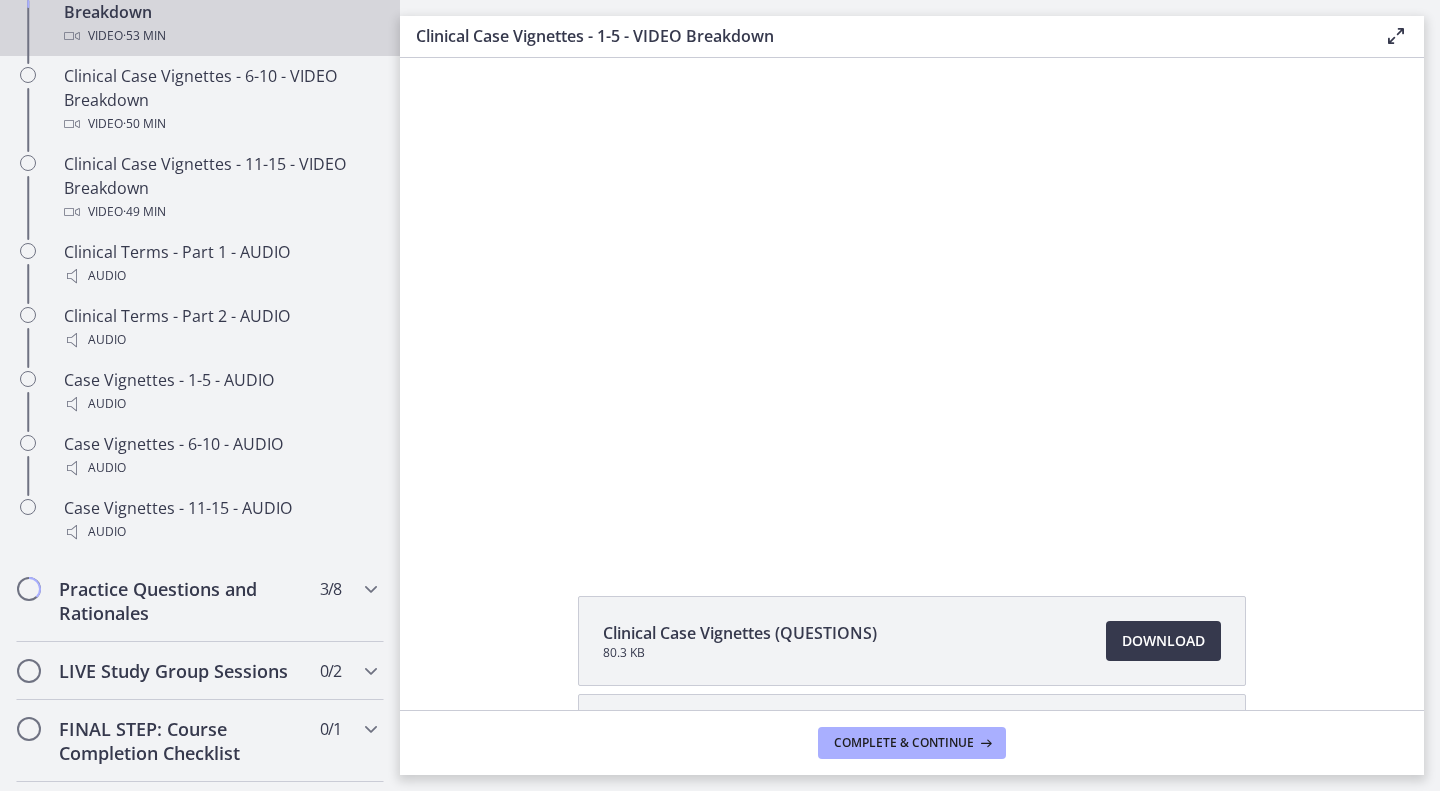 scroll, scrollTop: 1476, scrollLeft: 0, axis: vertical 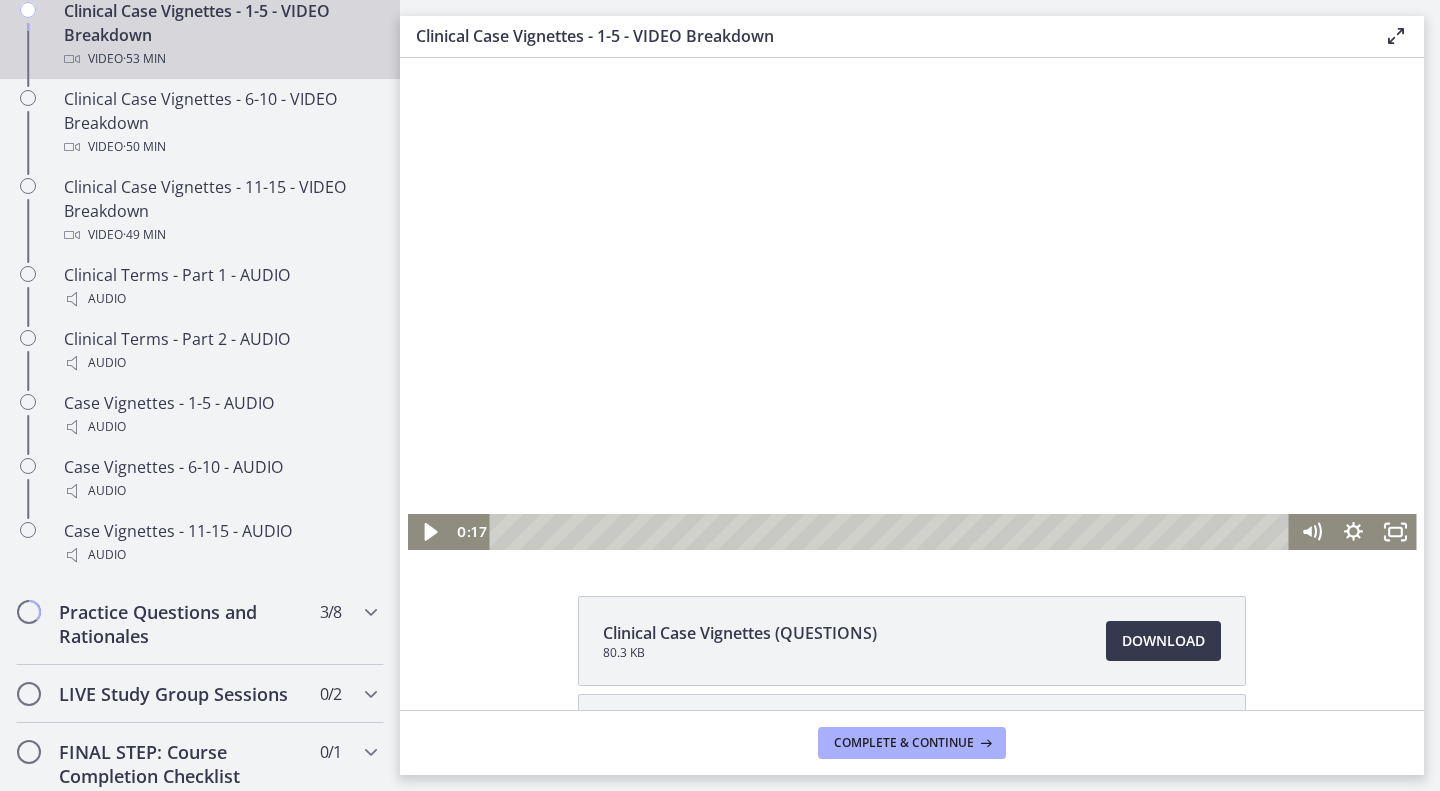 drag, startPoint x: 402, startPoint y: 540, endPoint x: 411, endPoint y: 480, distance: 60.671246 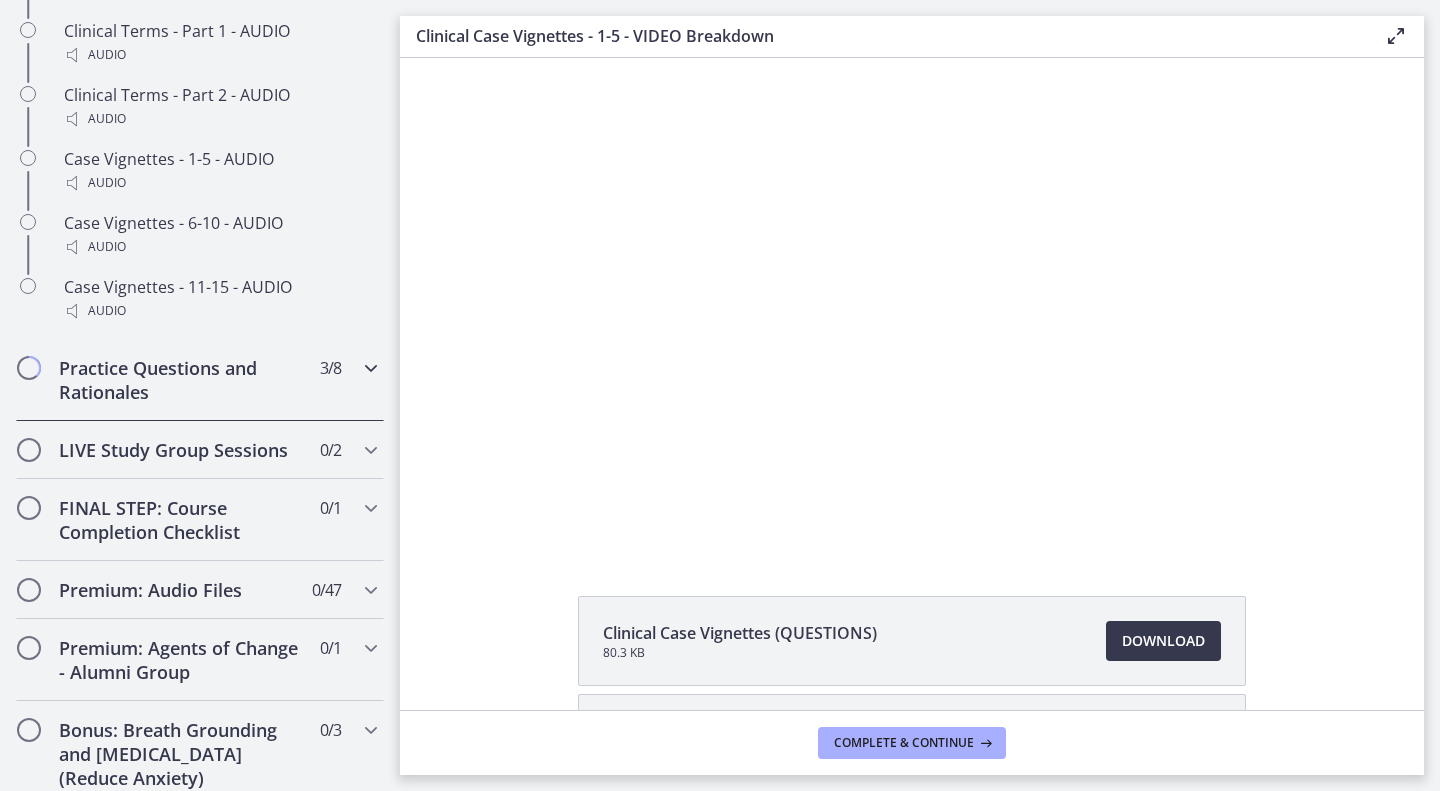 click on "Practice Questions and Rationales
3  /  8
Completed" at bounding box center [200, 380] 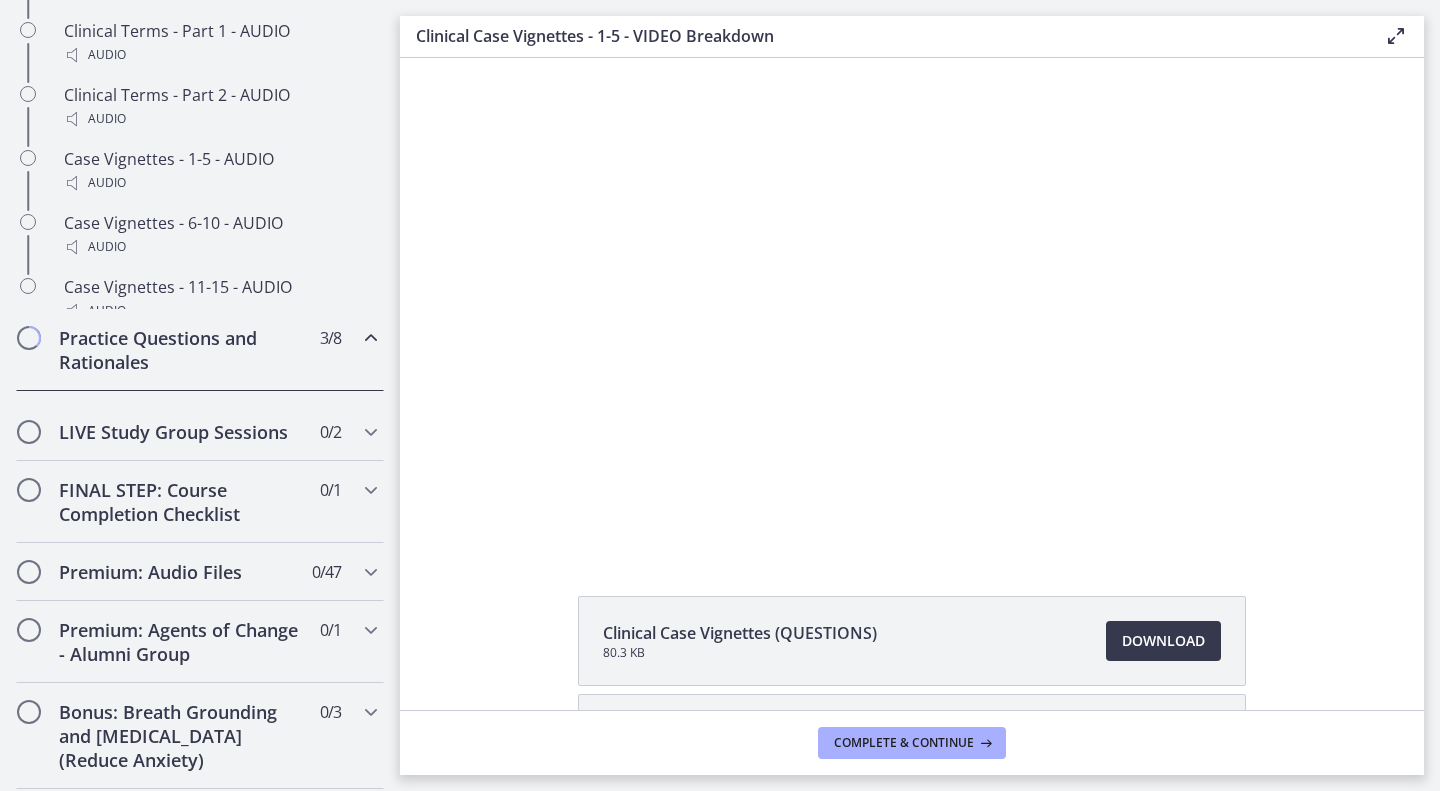 scroll, scrollTop: 1538, scrollLeft: 0, axis: vertical 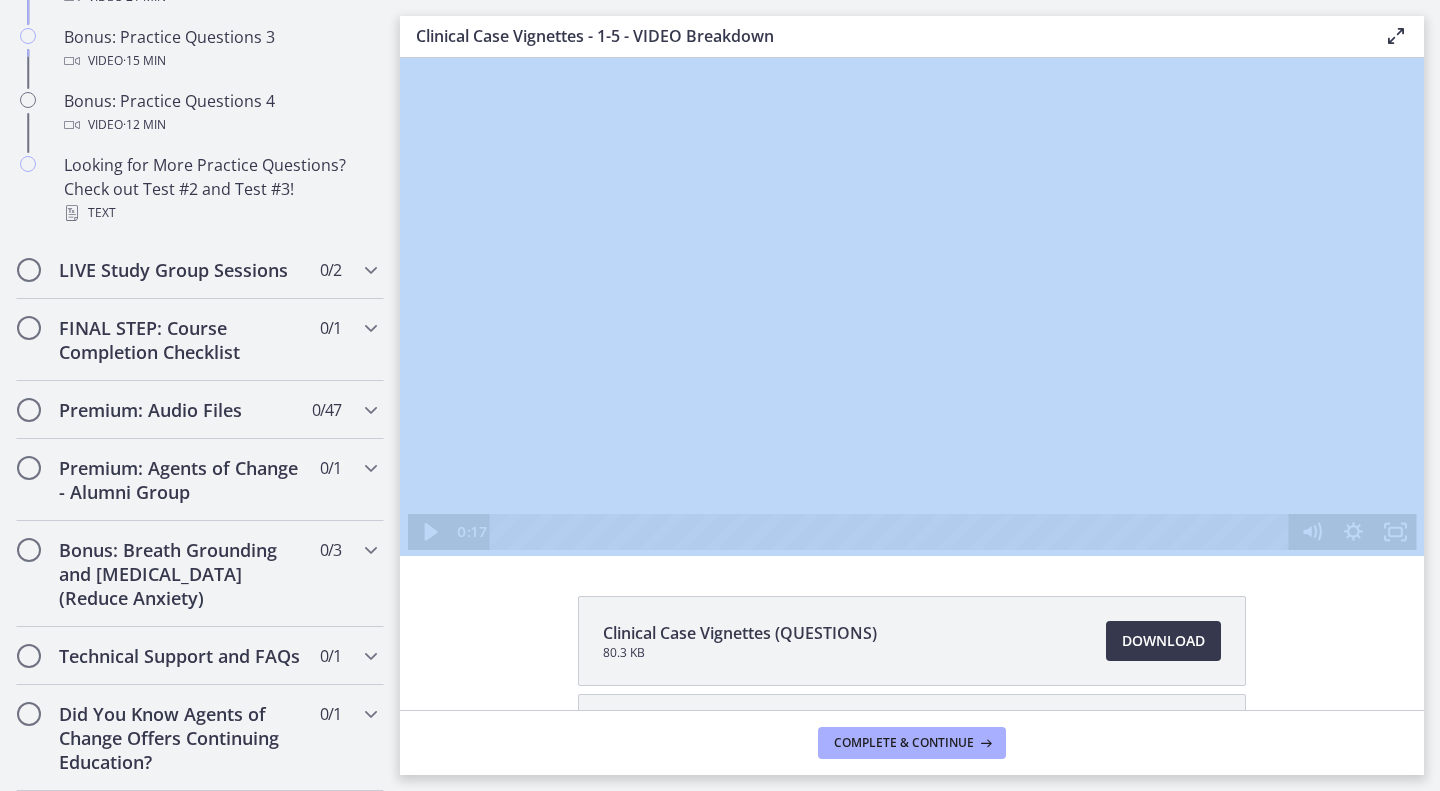 drag, startPoint x: 804, startPoint y: 623, endPoint x: 401, endPoint y: 478, distance: 428.29196 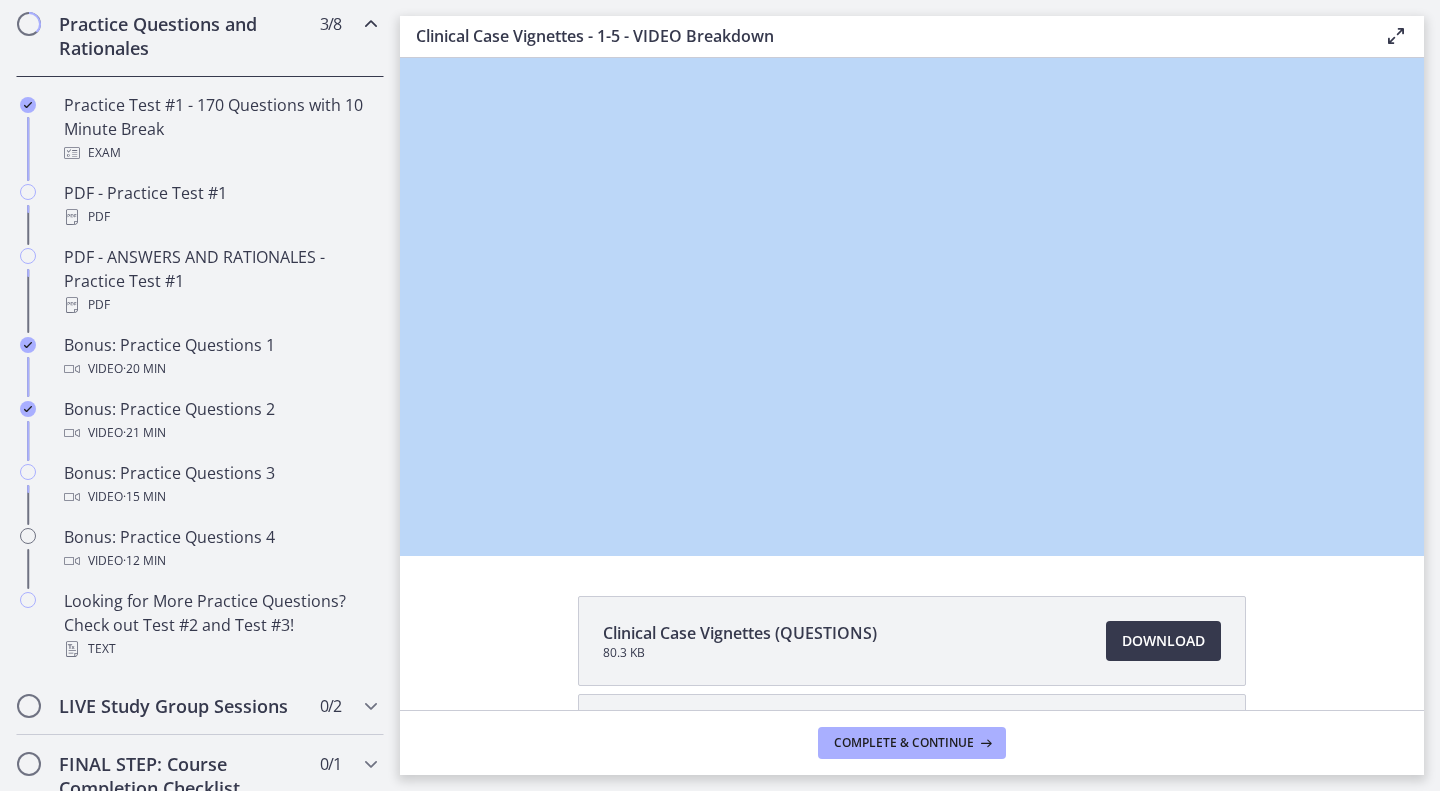 scroll, scrollTop: 1070, scrollLeft: 0, axis: vertical 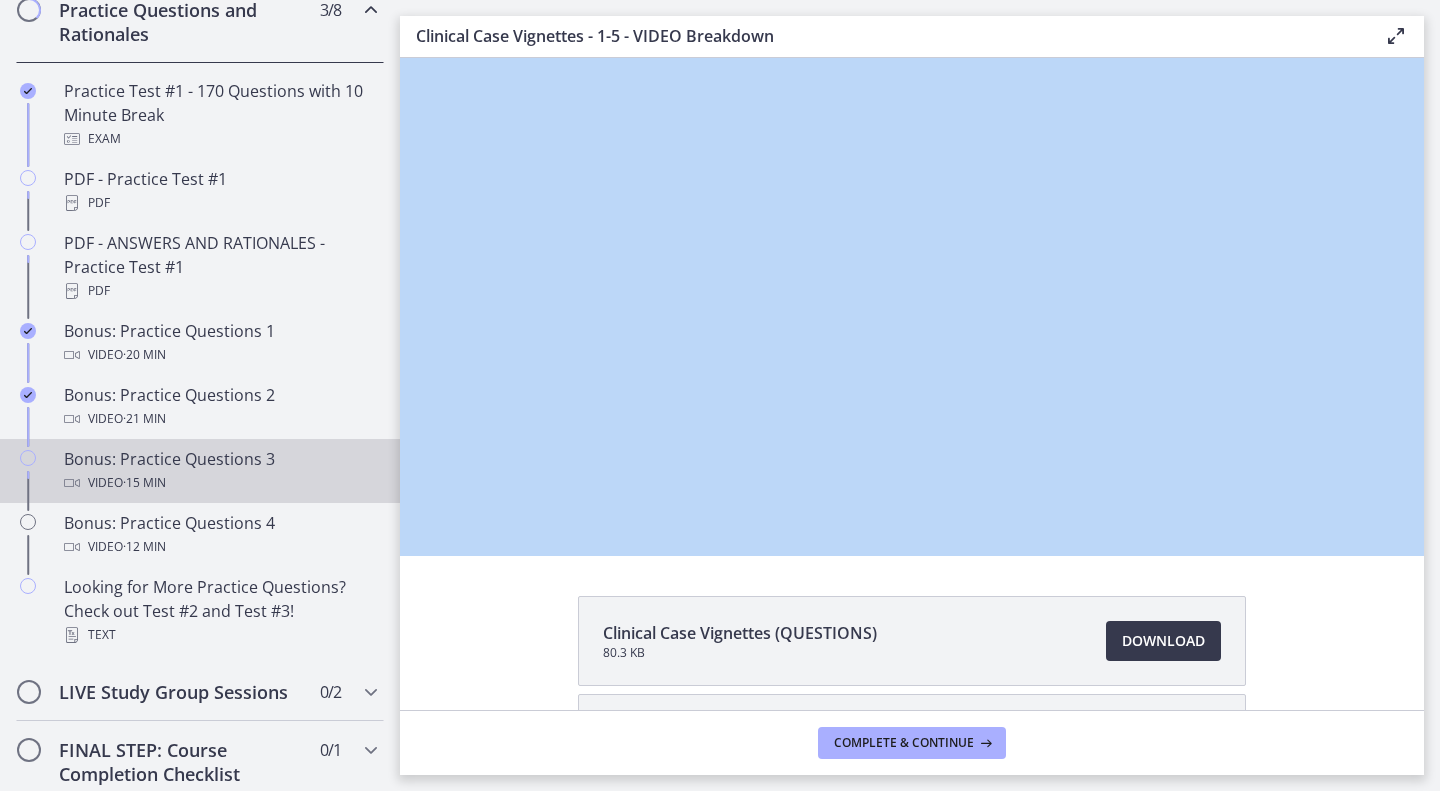 click on "Bonus: Practice Questions 3
Video
·  15 min" at bounding box center (220, 471) 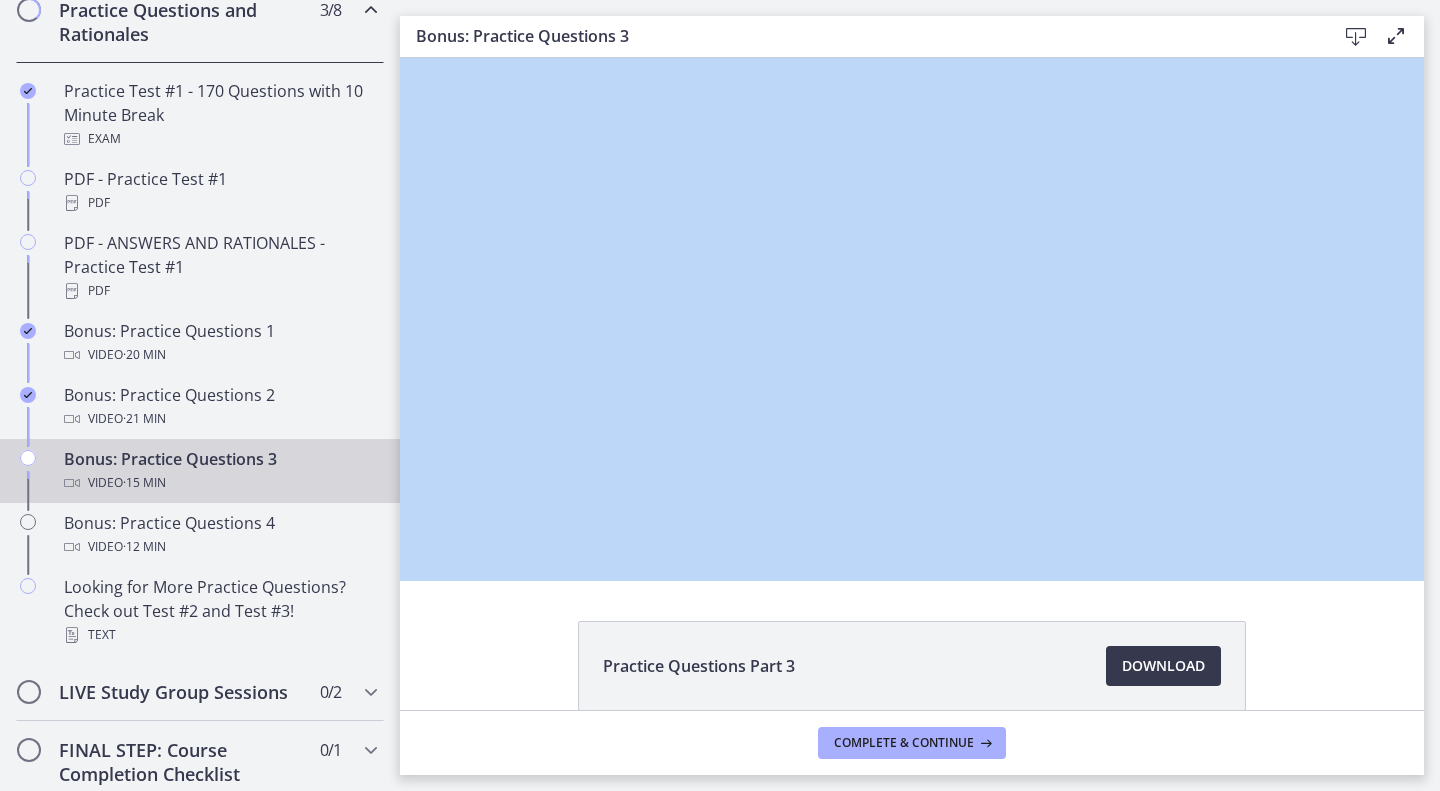 scroll, scrollTop: 0, scrollLeft: 0, axis: both 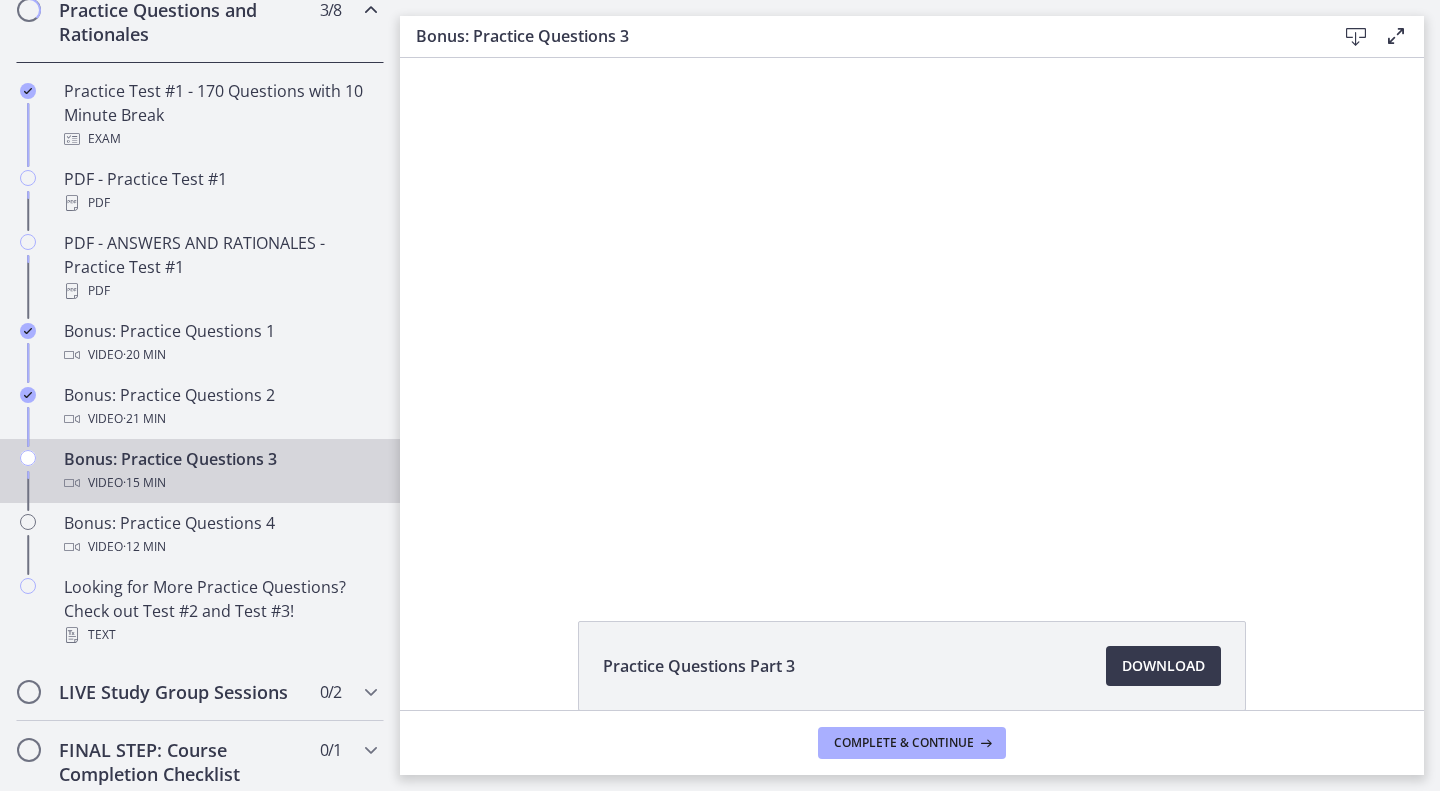 click on "Complete & continue" at bounding box center [912, 742] 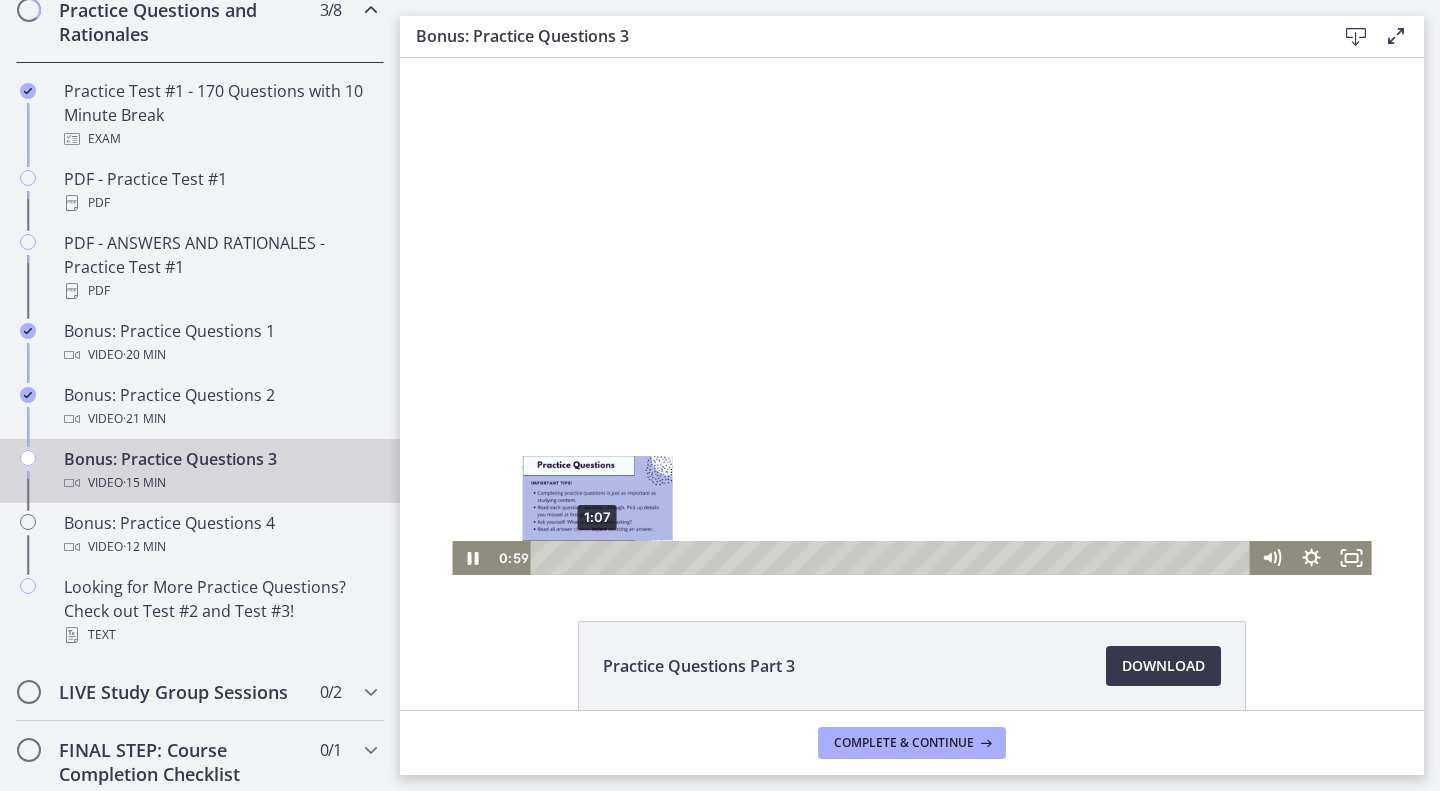 click on "1:07" at bounding box center [894, 558] 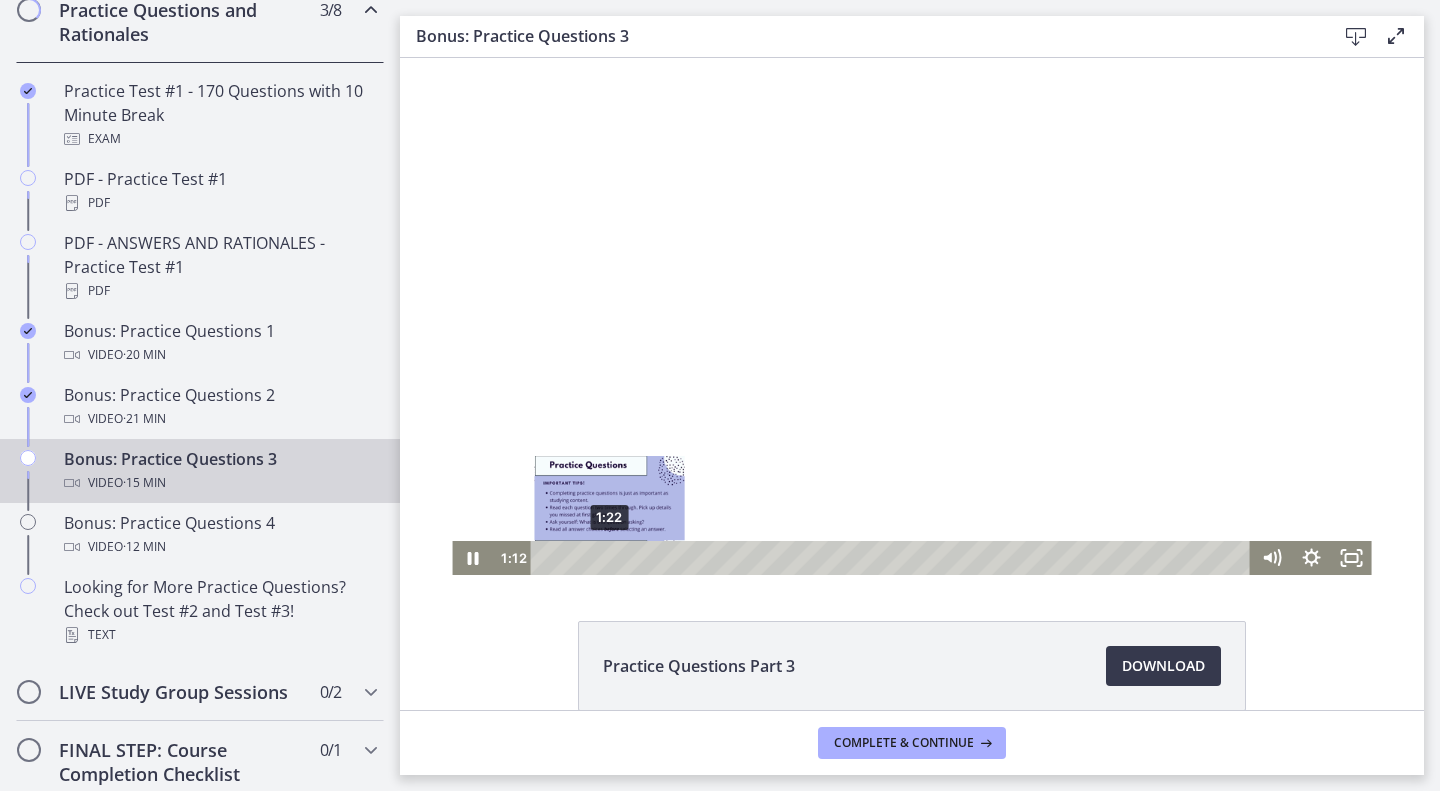 click on "1:22" at bounding box center (894, 558) 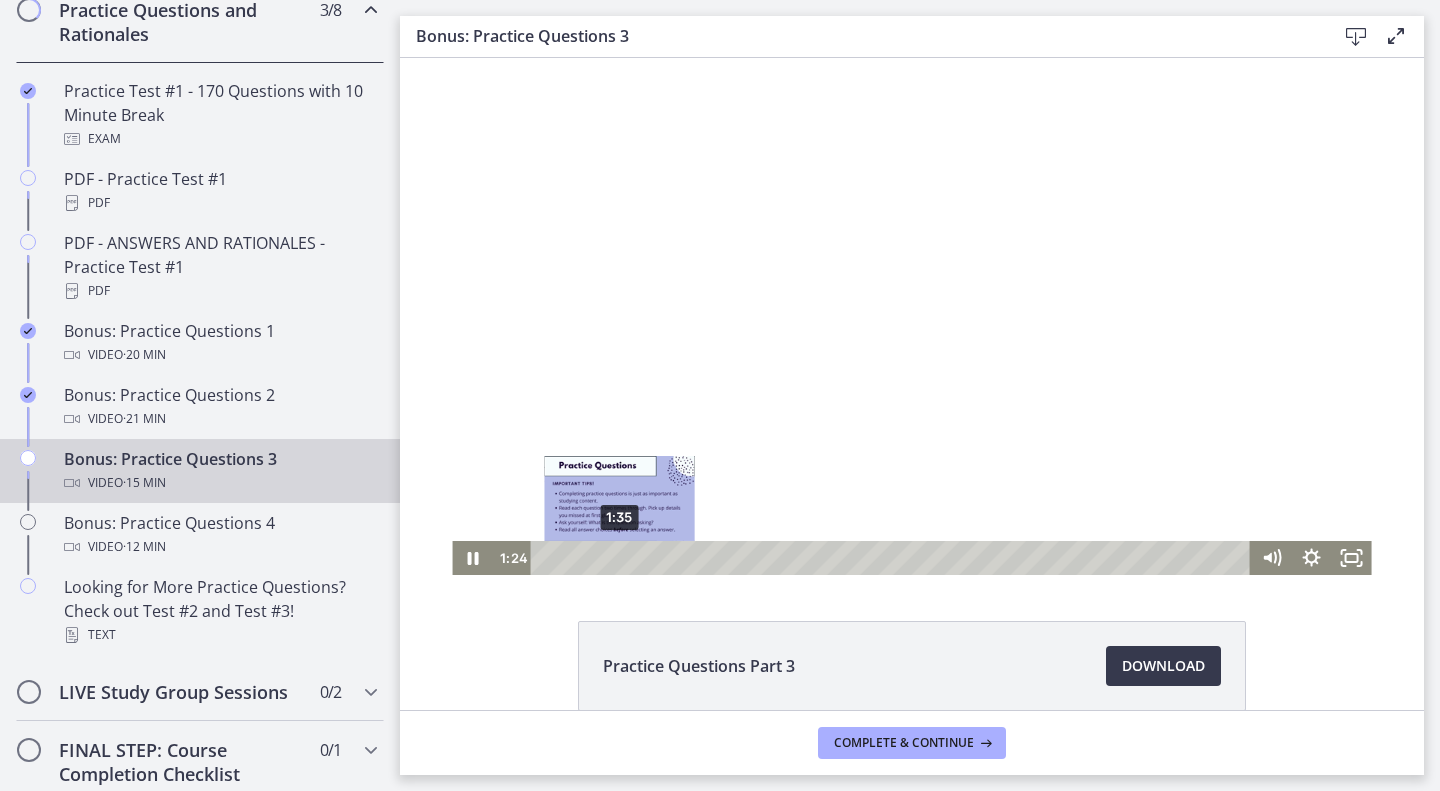 click on "1:35" at bounding box center [894, 558] 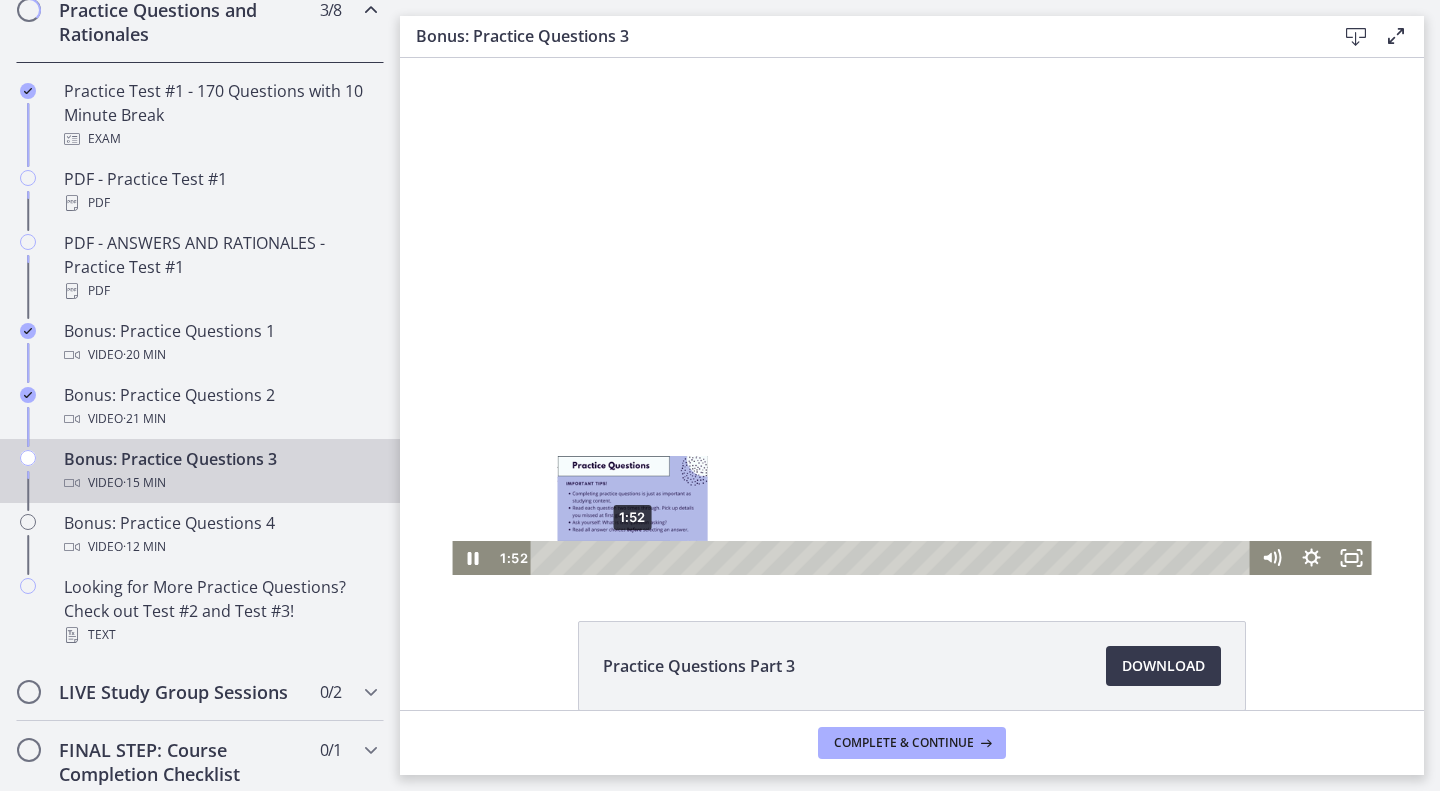 click on "1:52" at bounding box center [894, 558] 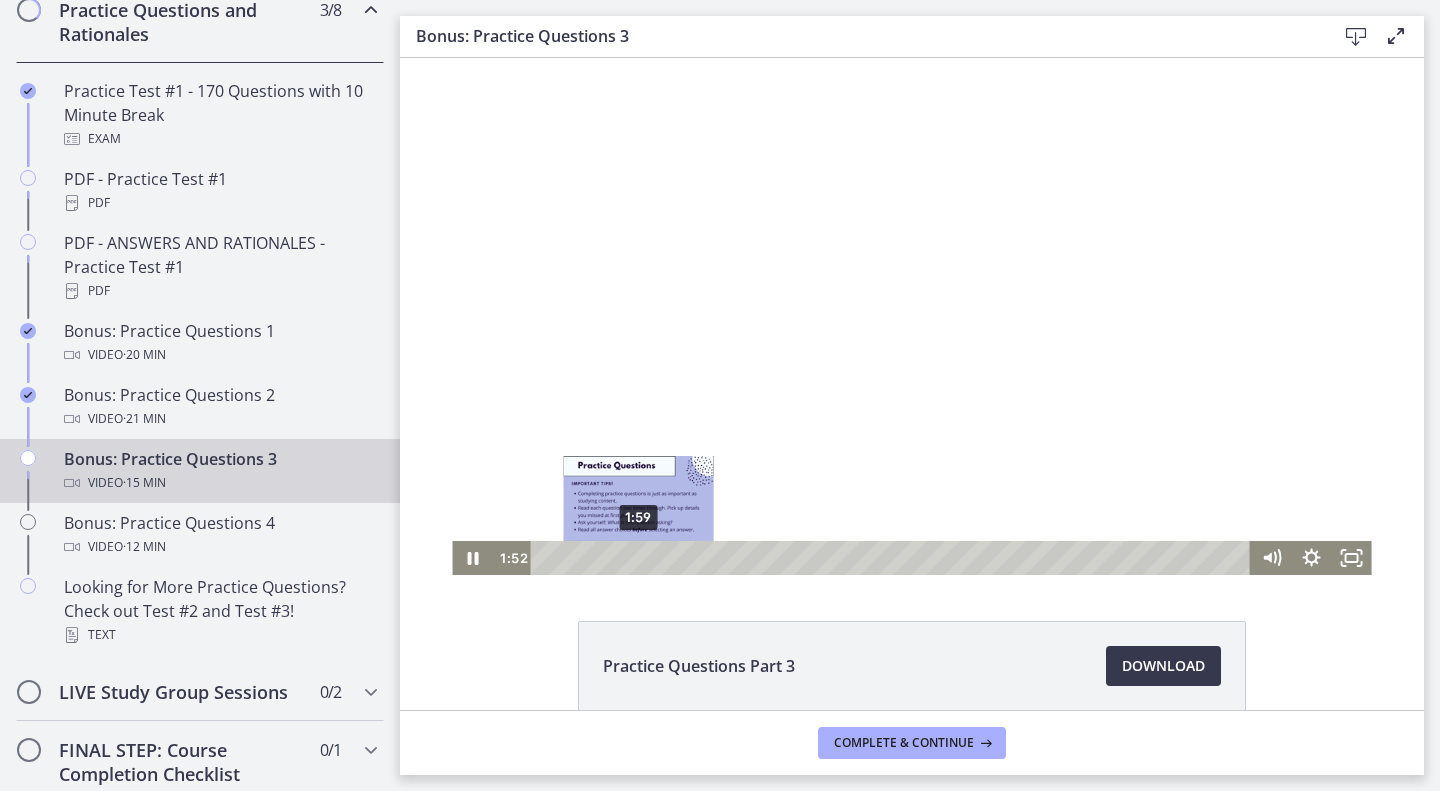 click on "1:59" at bounding box center (894, 558) 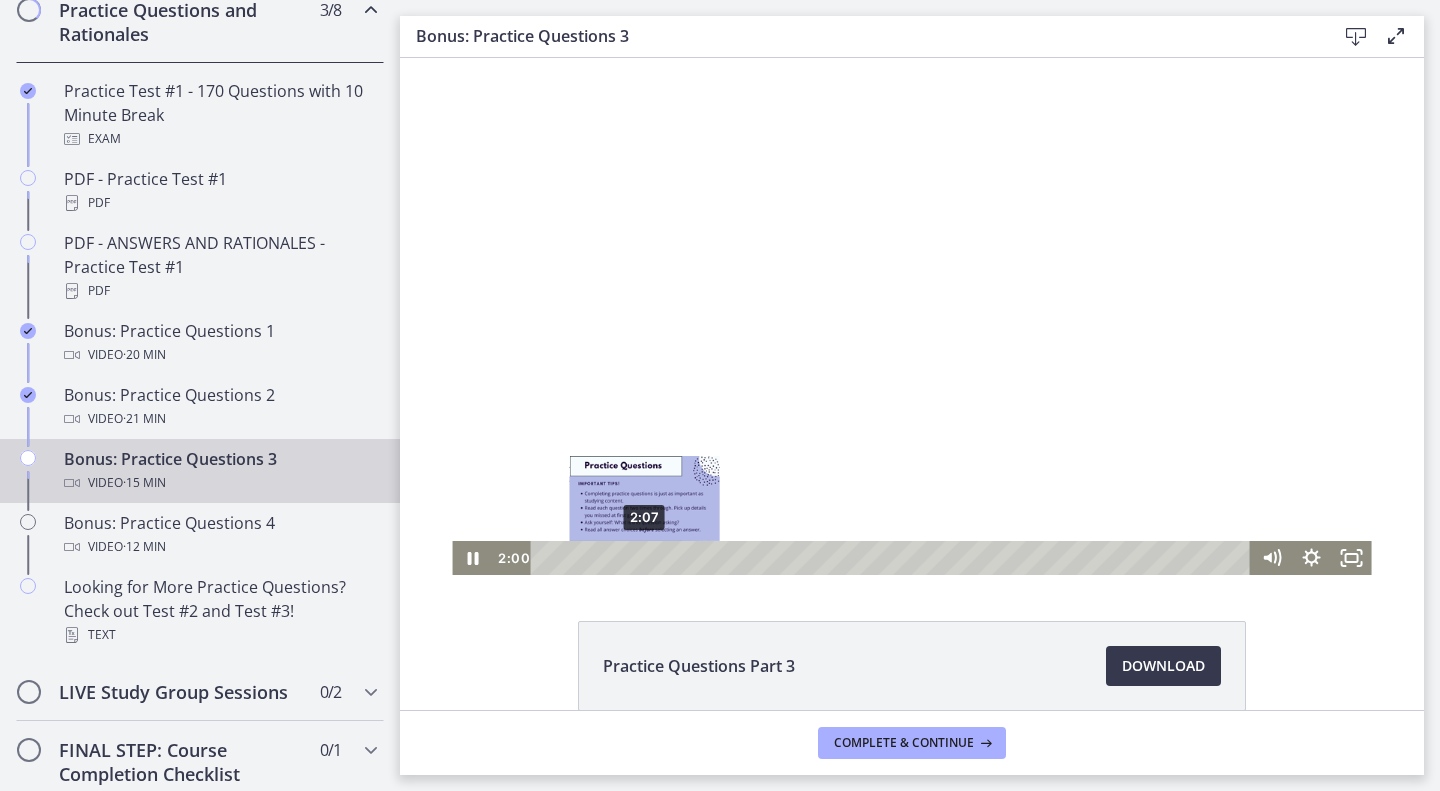 click on "2:07" at bounding box center (894, 558) 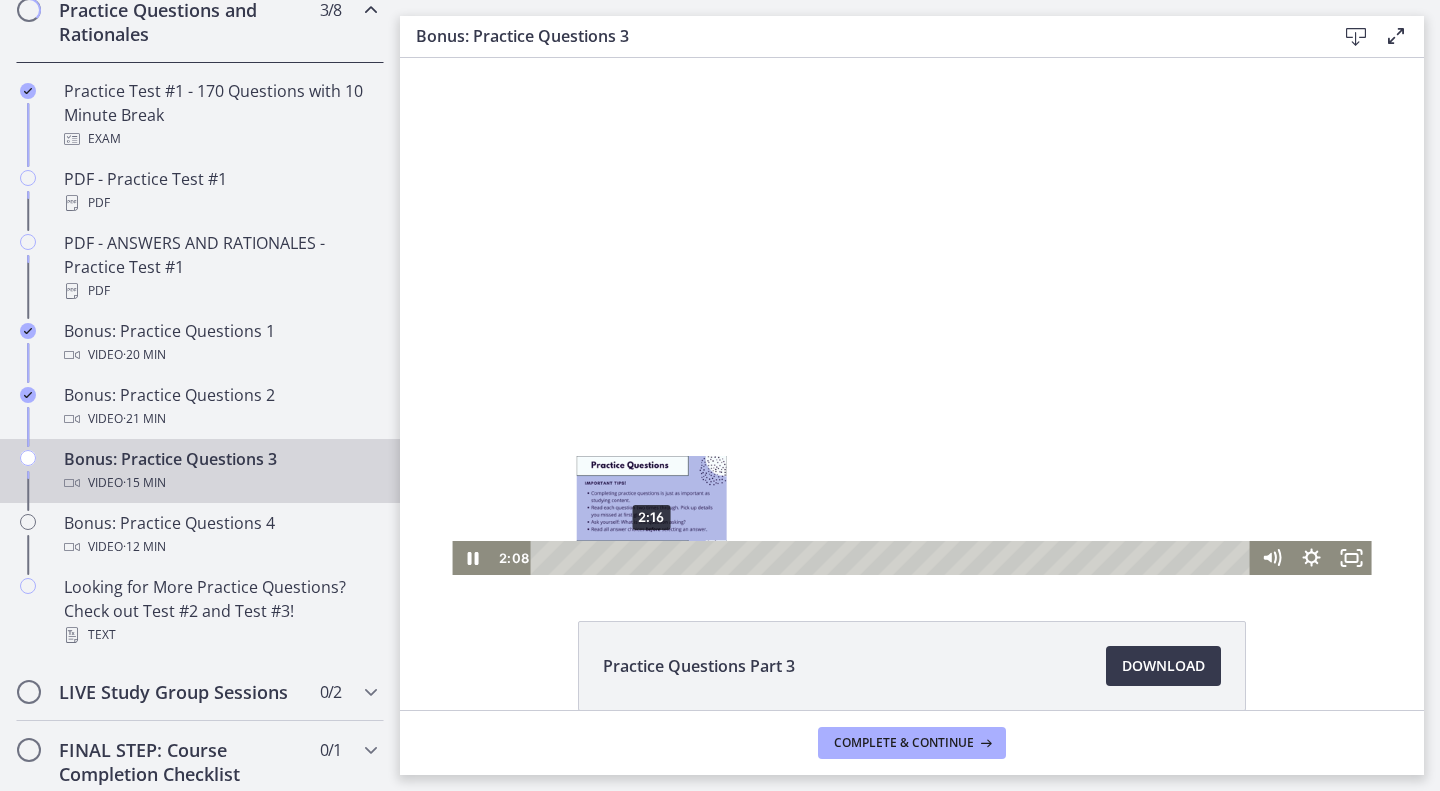 click on "2:16" at bounding box center (894, 558) 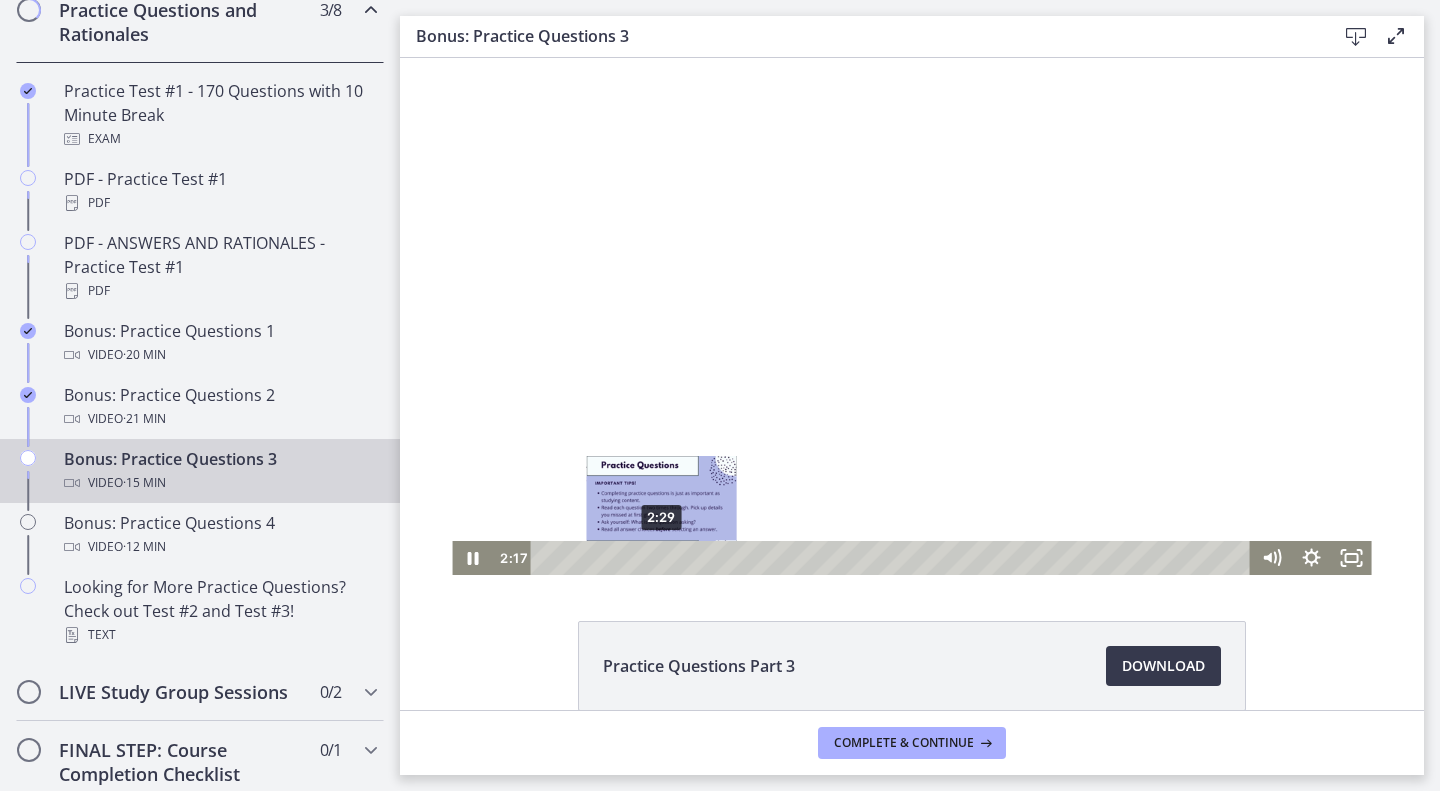 click on "2:29" at bounding box center [894, 558] 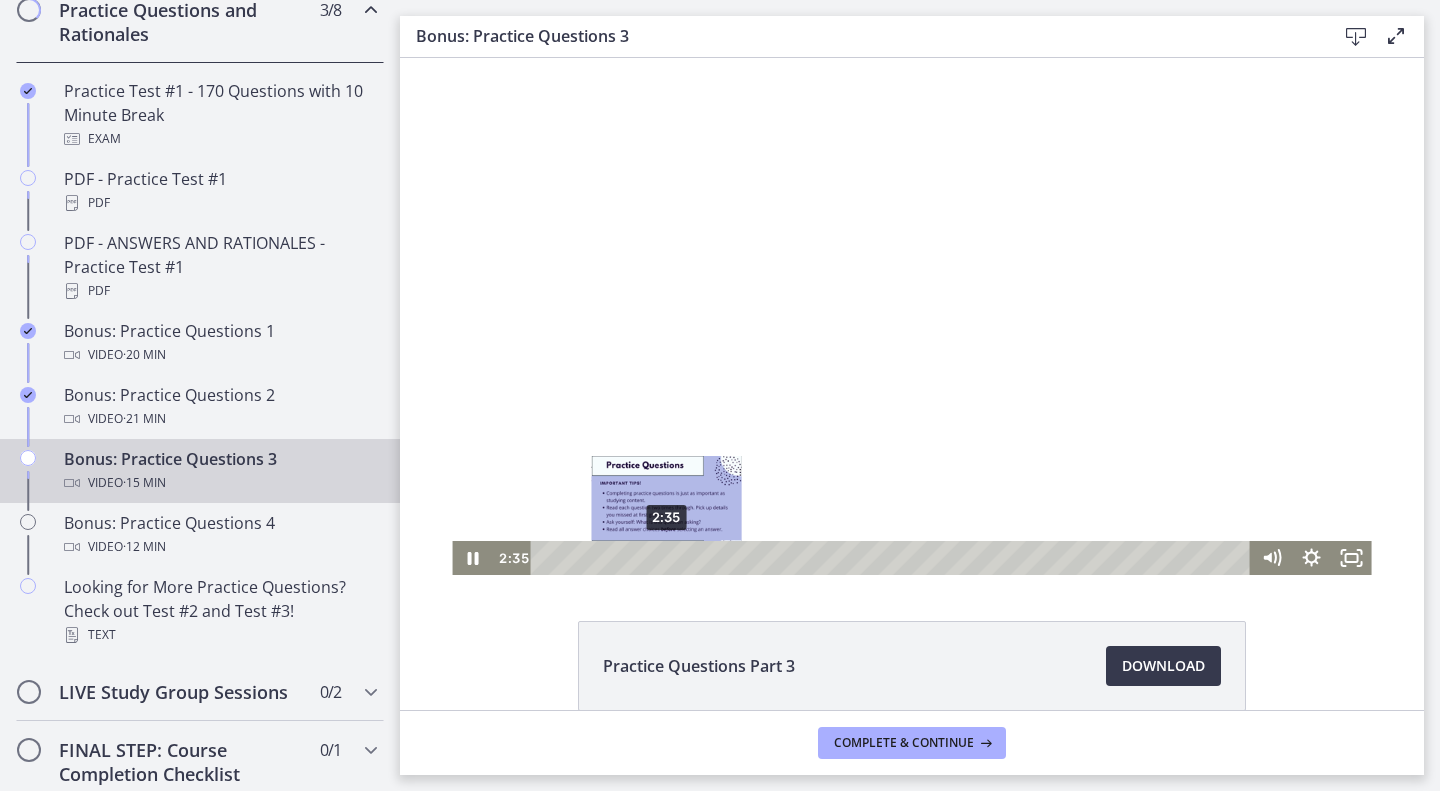 click on "2:35" at bounding box center (894, 558) 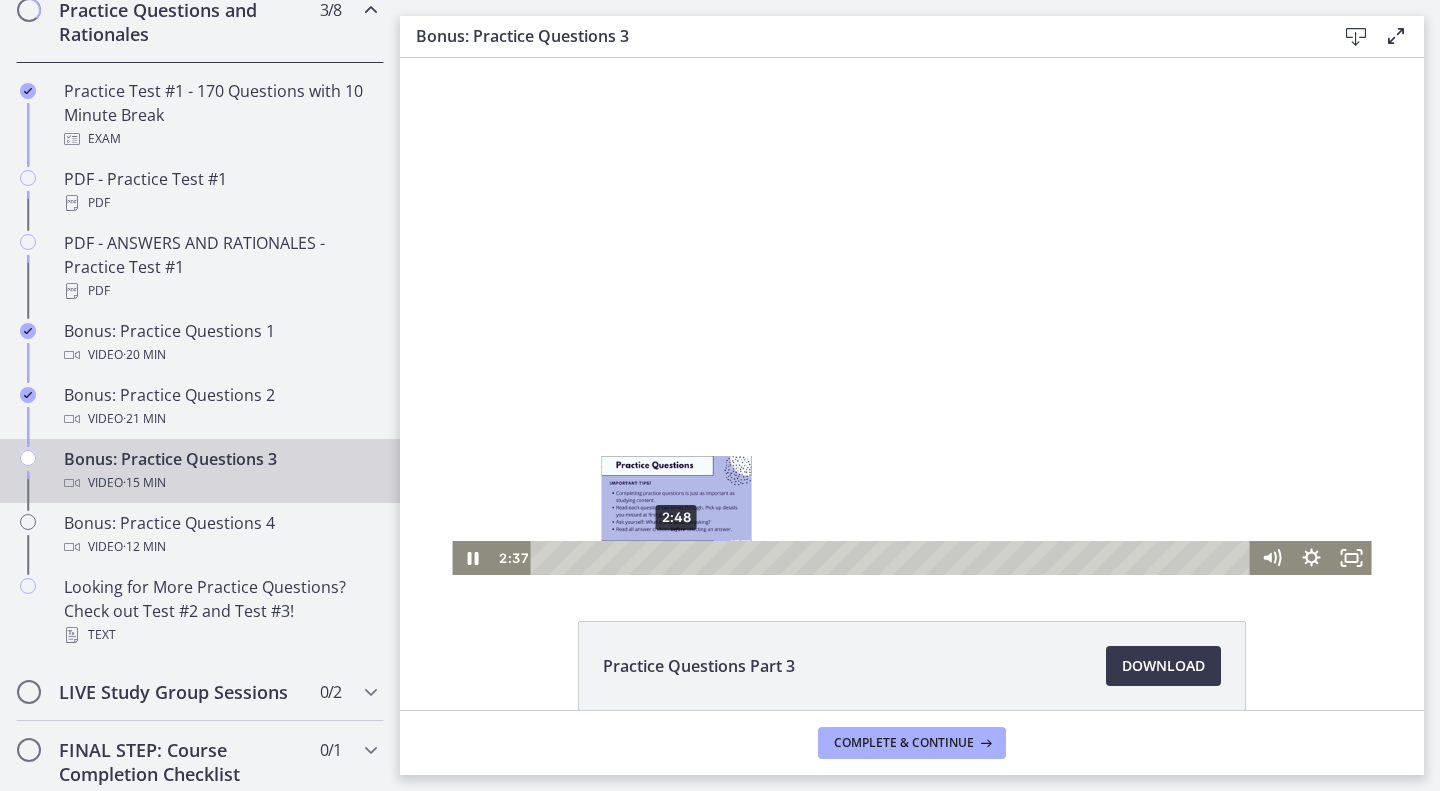 click on "2:48" at bounding box center [894, 558] 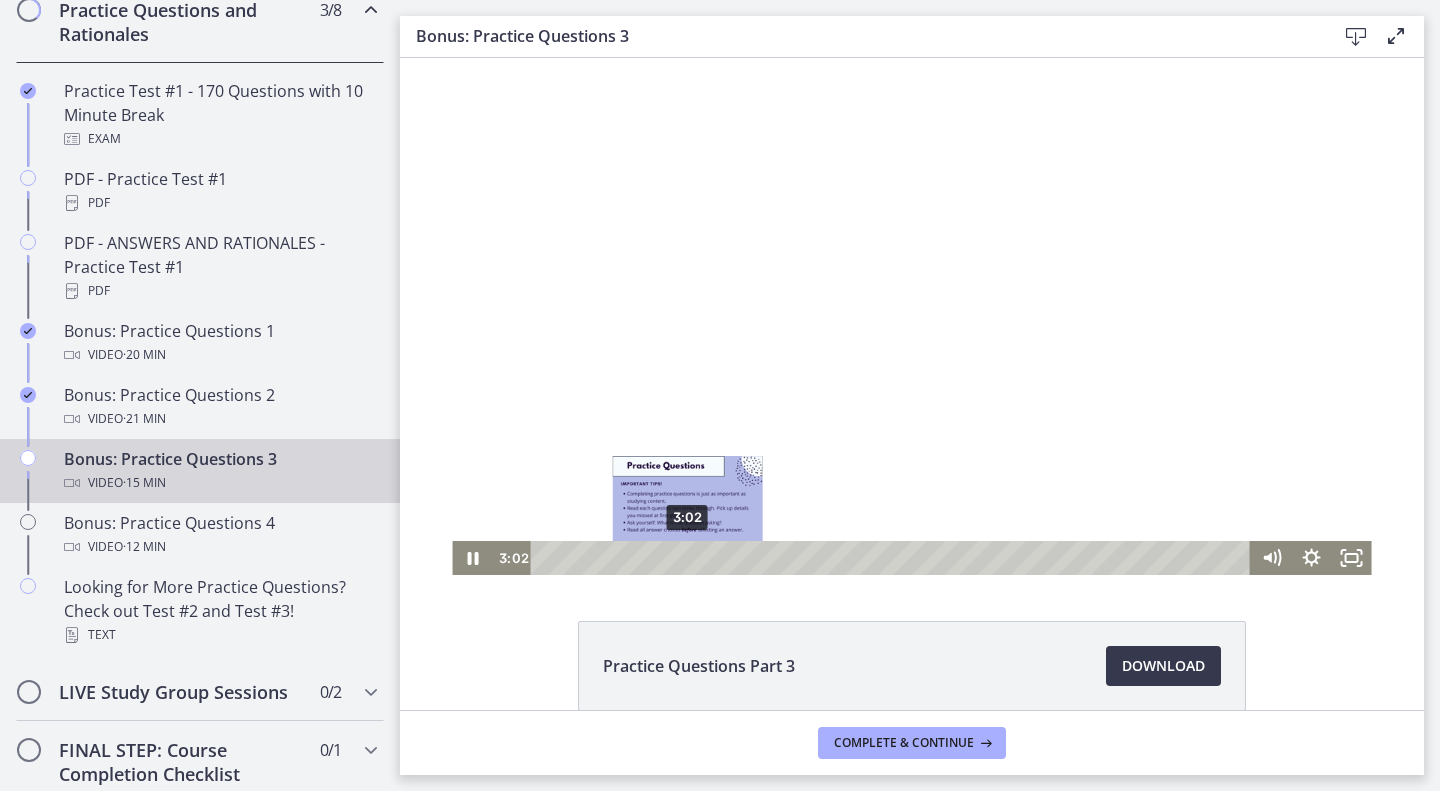 click on "3:02" at bounding box center [894, 558] 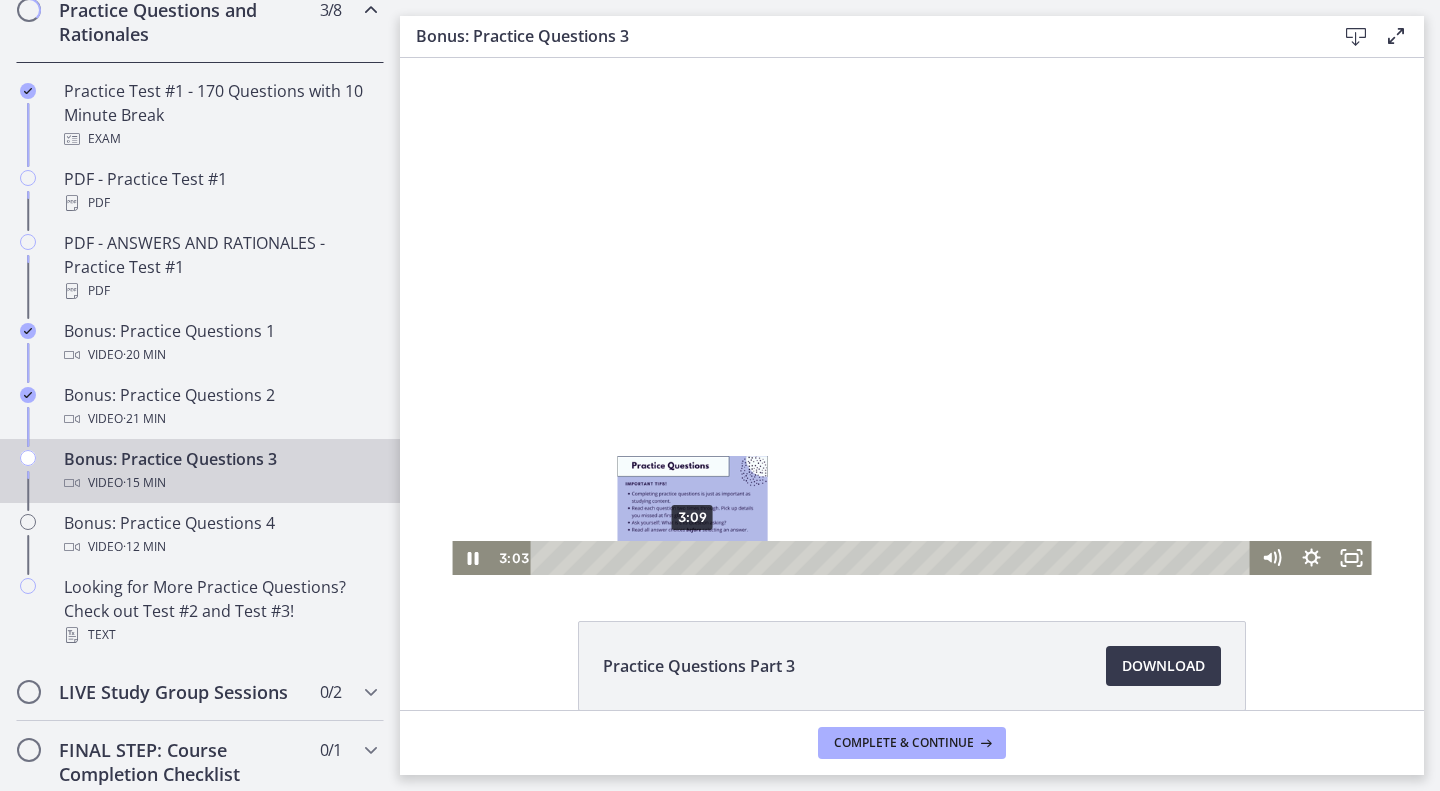 click on "3:09" at bounding box center [894, 558] 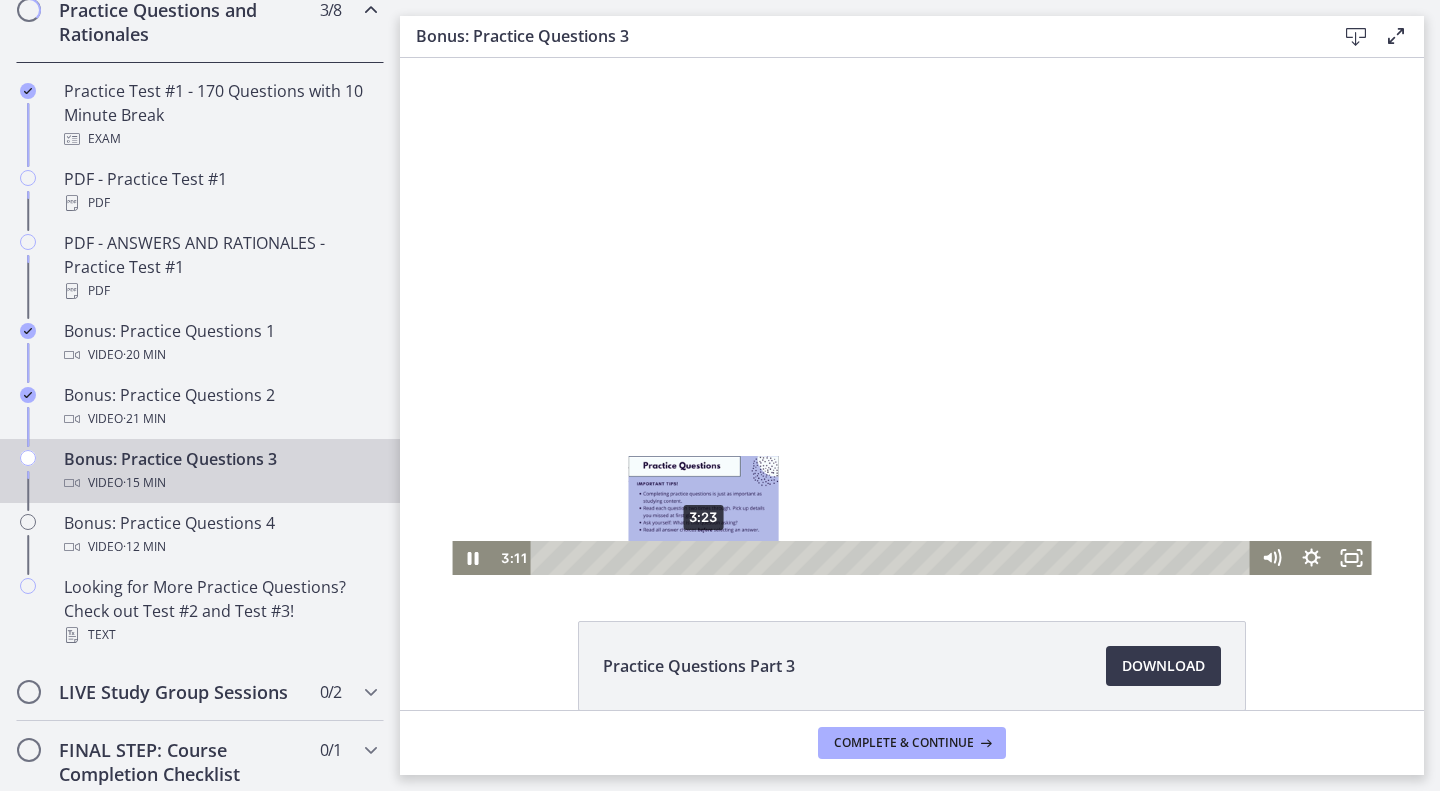 click on "3:23" at bounding box center [894, 558] 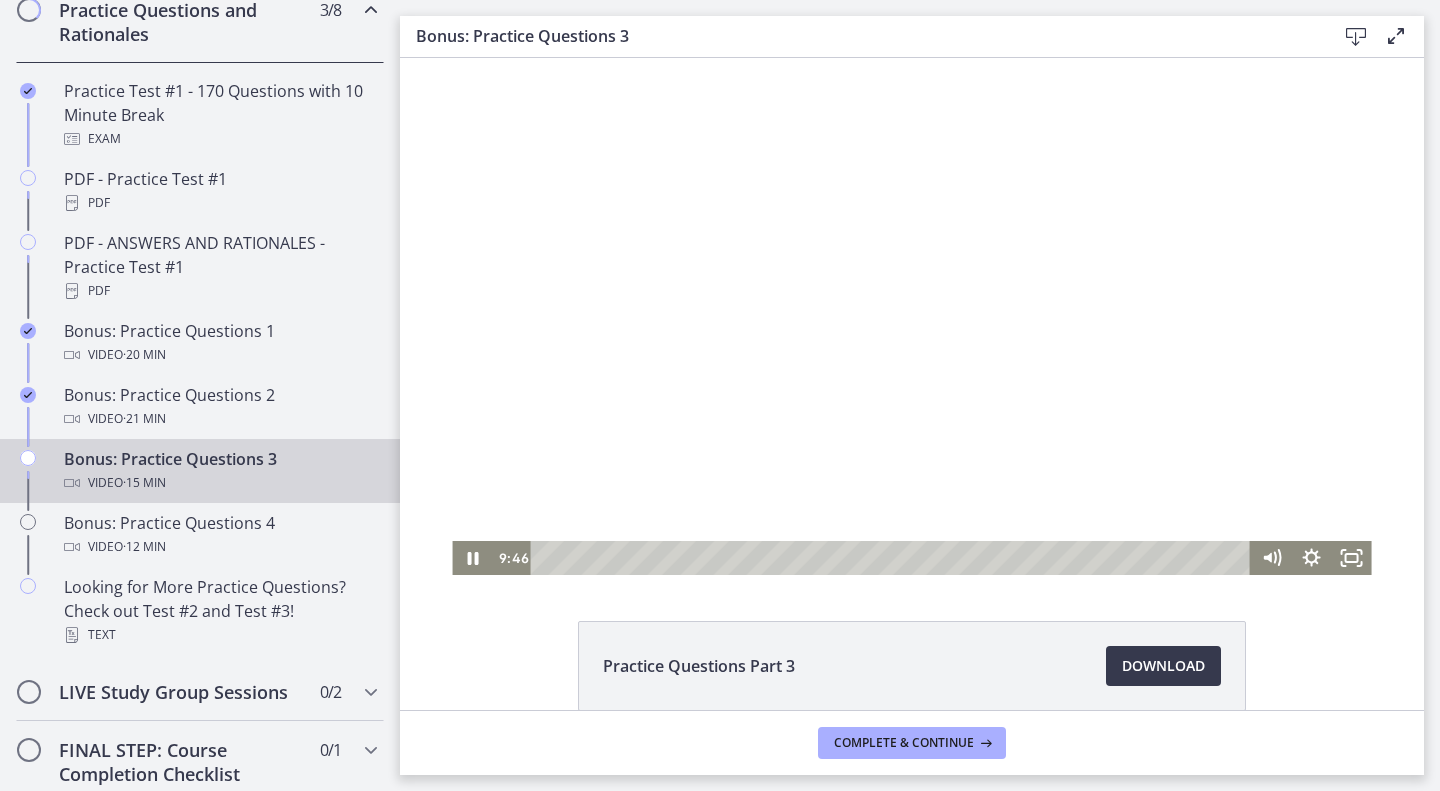 click on "Complete & continue" at bounding box center [912, 742] 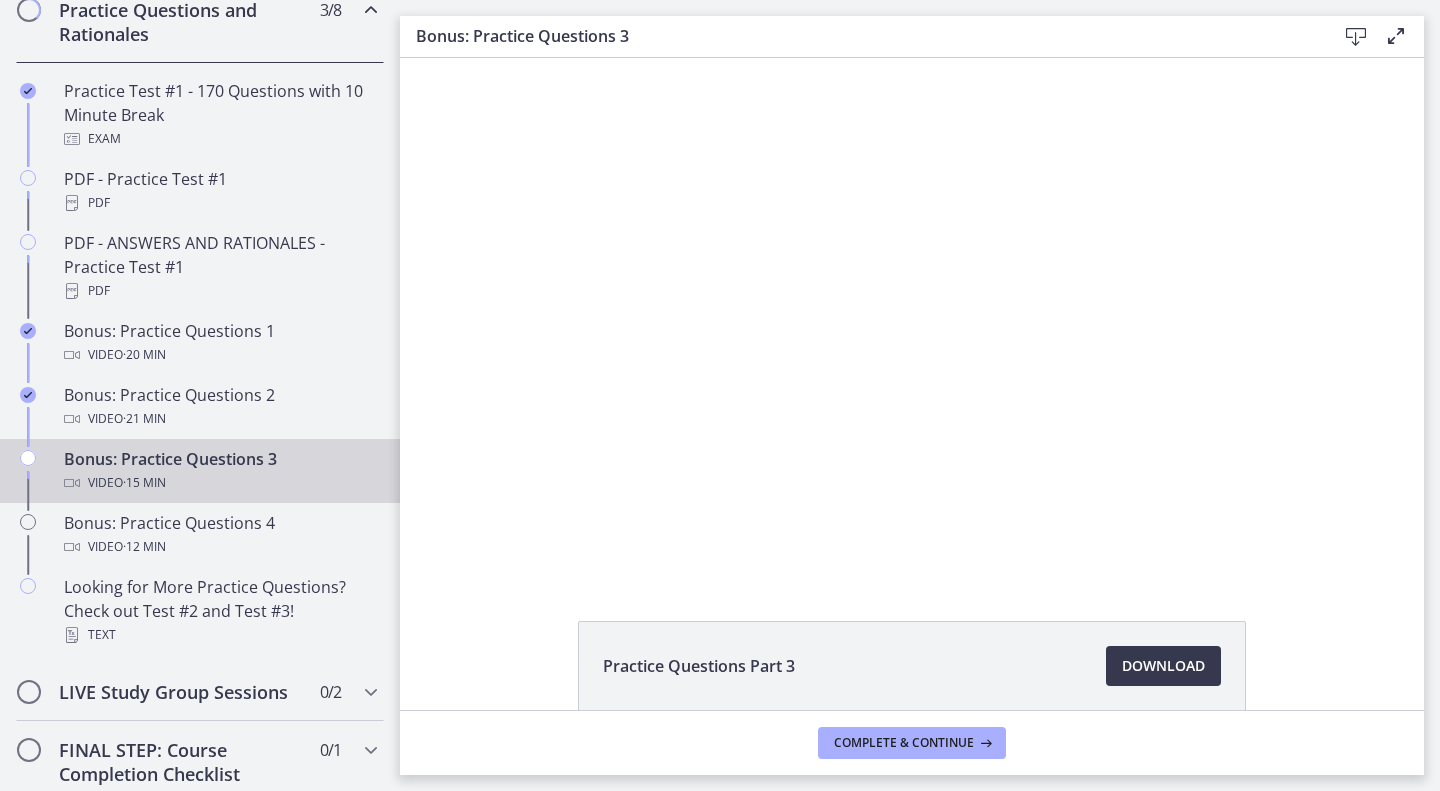 click on "Practice Questions Part 3
Download
Opens in a new window" at bounding box center [912, 714] 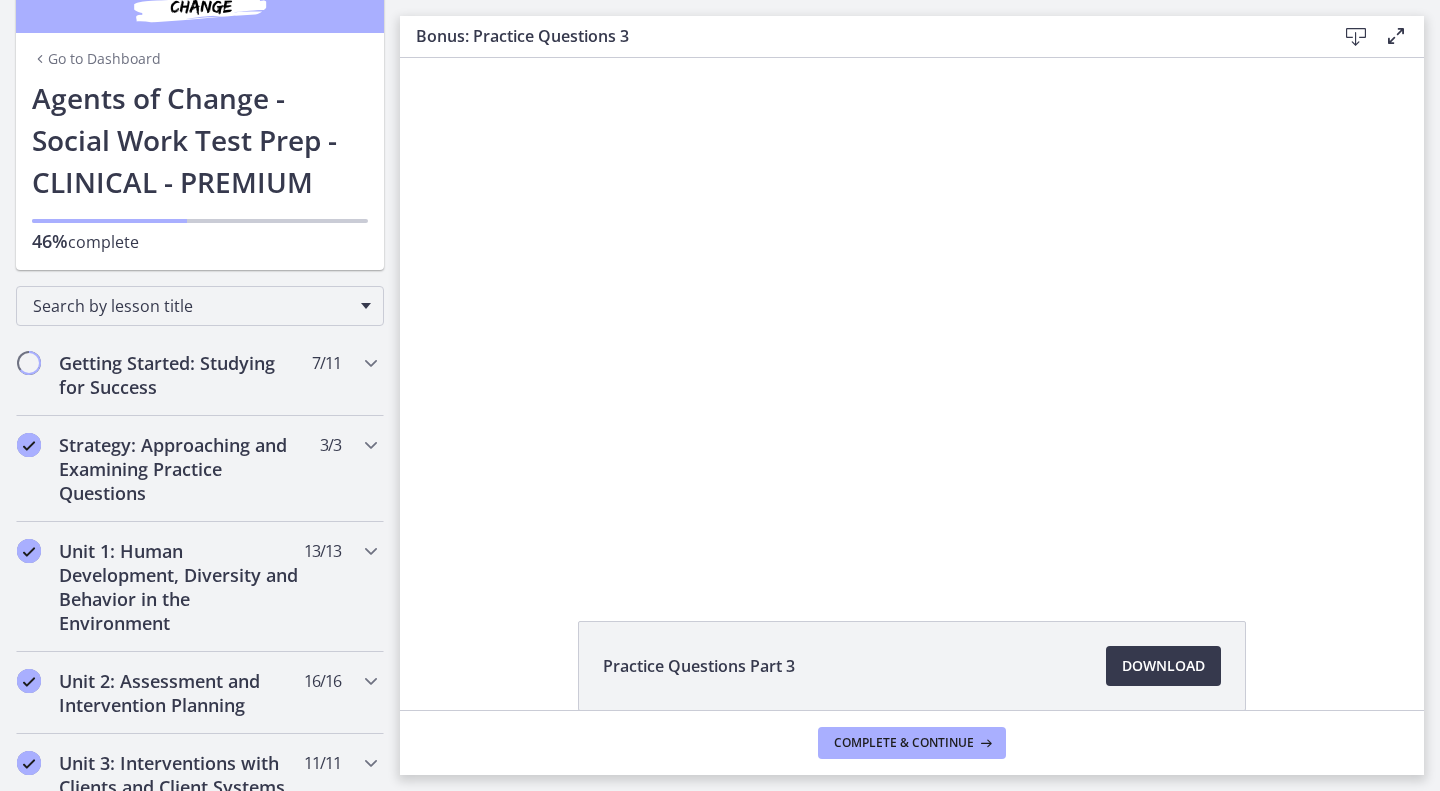 scroll, scrollTop: 23, scrollLeft: 0, axis: vertical 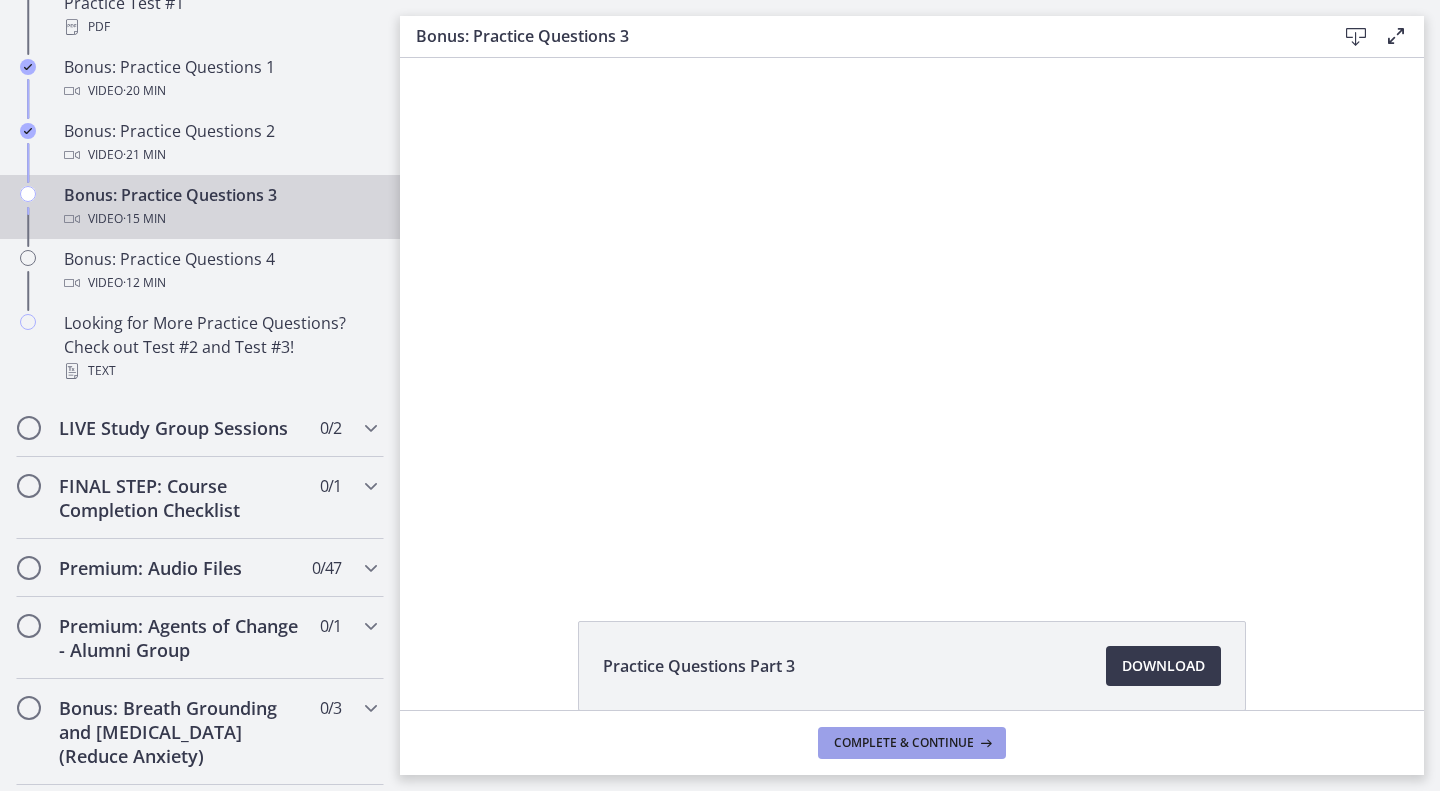 click on "Complete & continue" at bounding box center [904, 743] 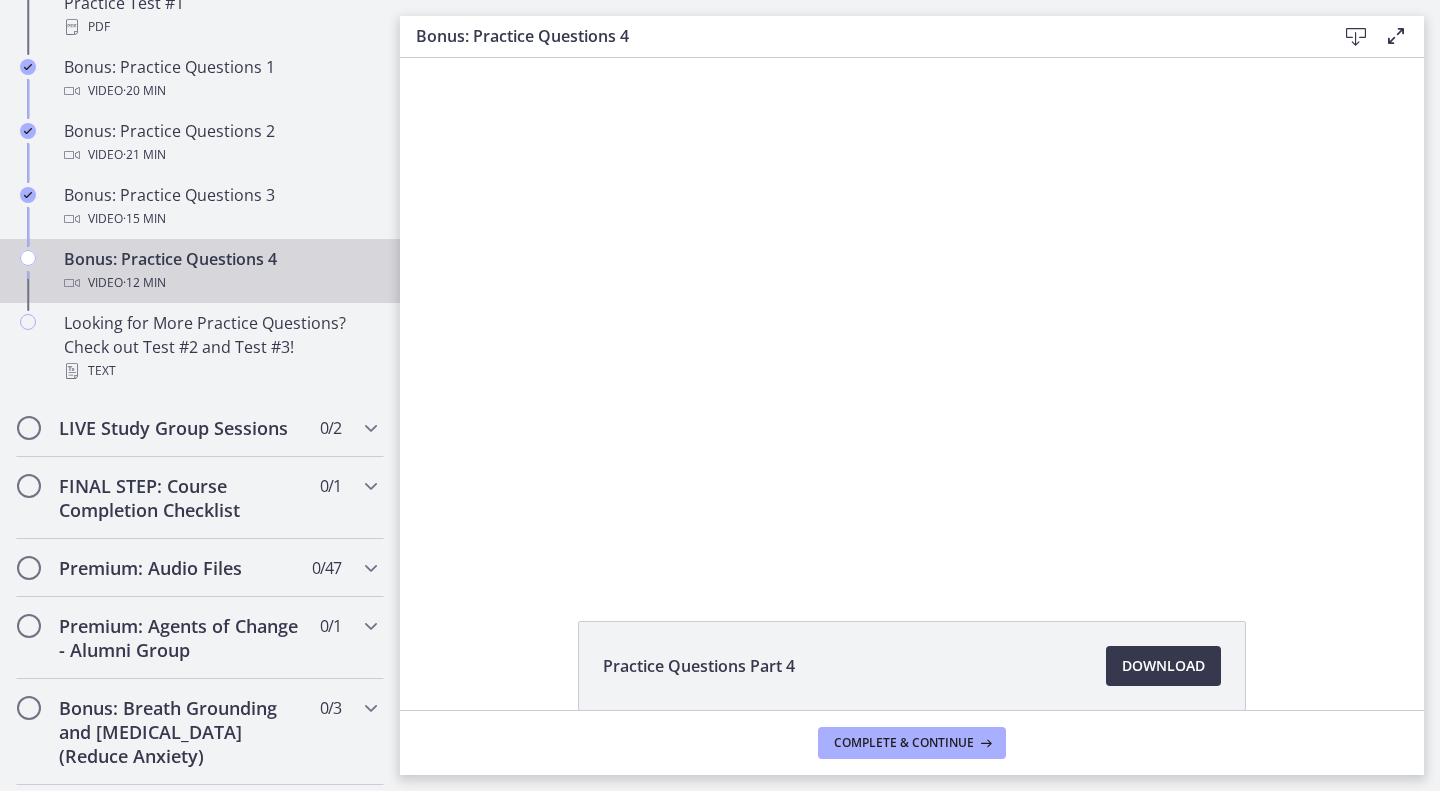 scroll, scrollTop: 0, scrollLeft: 0, axis: both 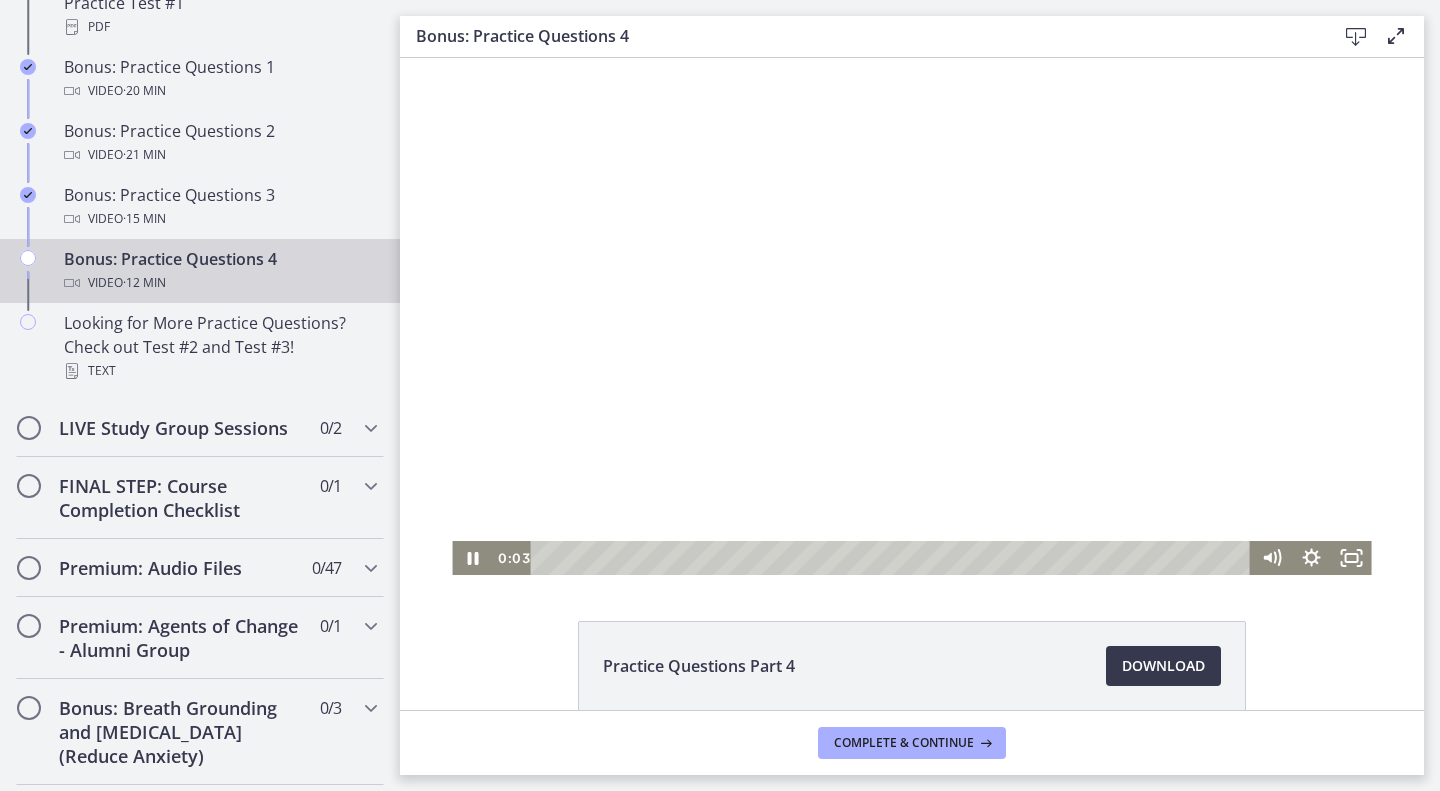 click at bounding box center [911, 316] 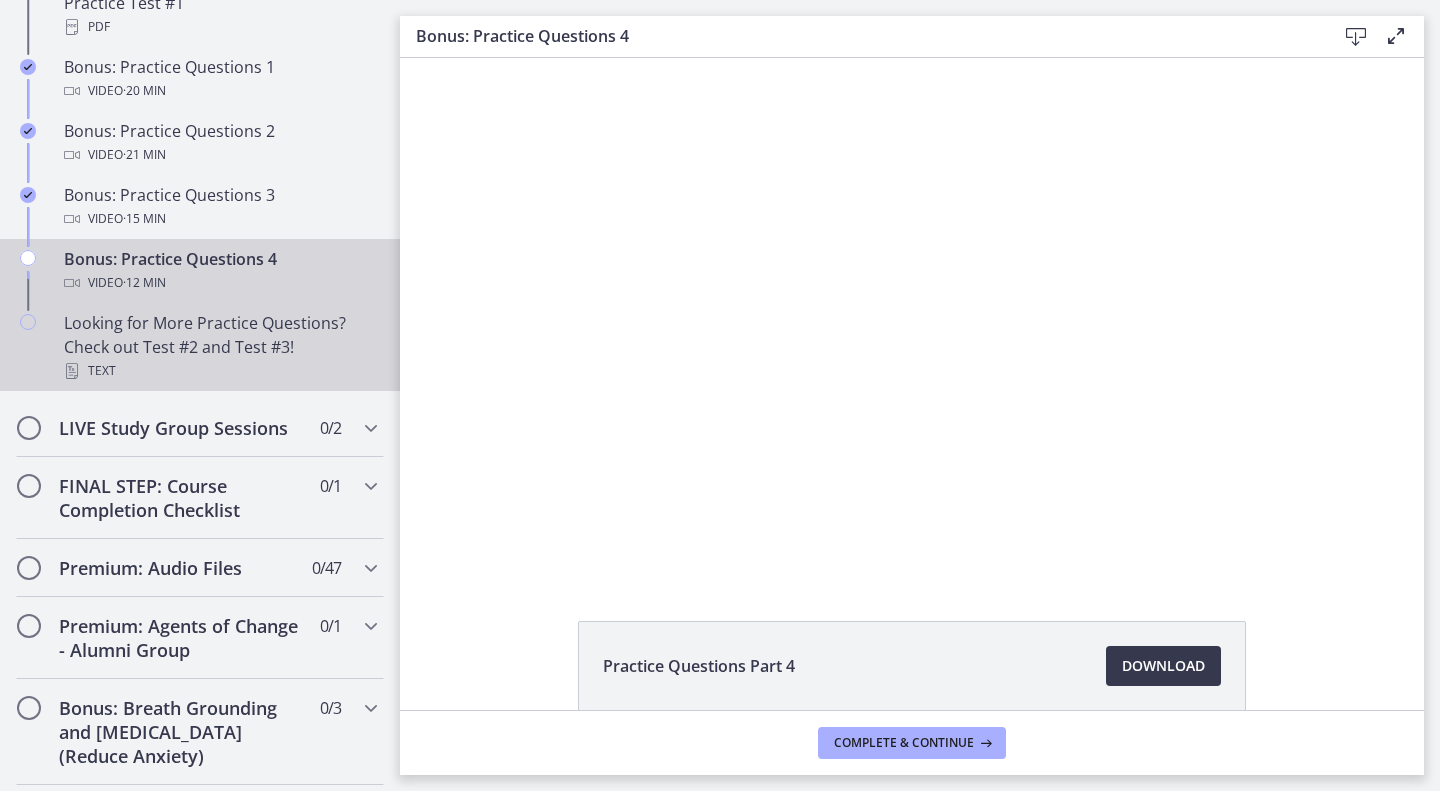 click on "Looking for More Practice Questions? Check out Test #2 and Test #3!
Text" at bounding box center (220, 347) 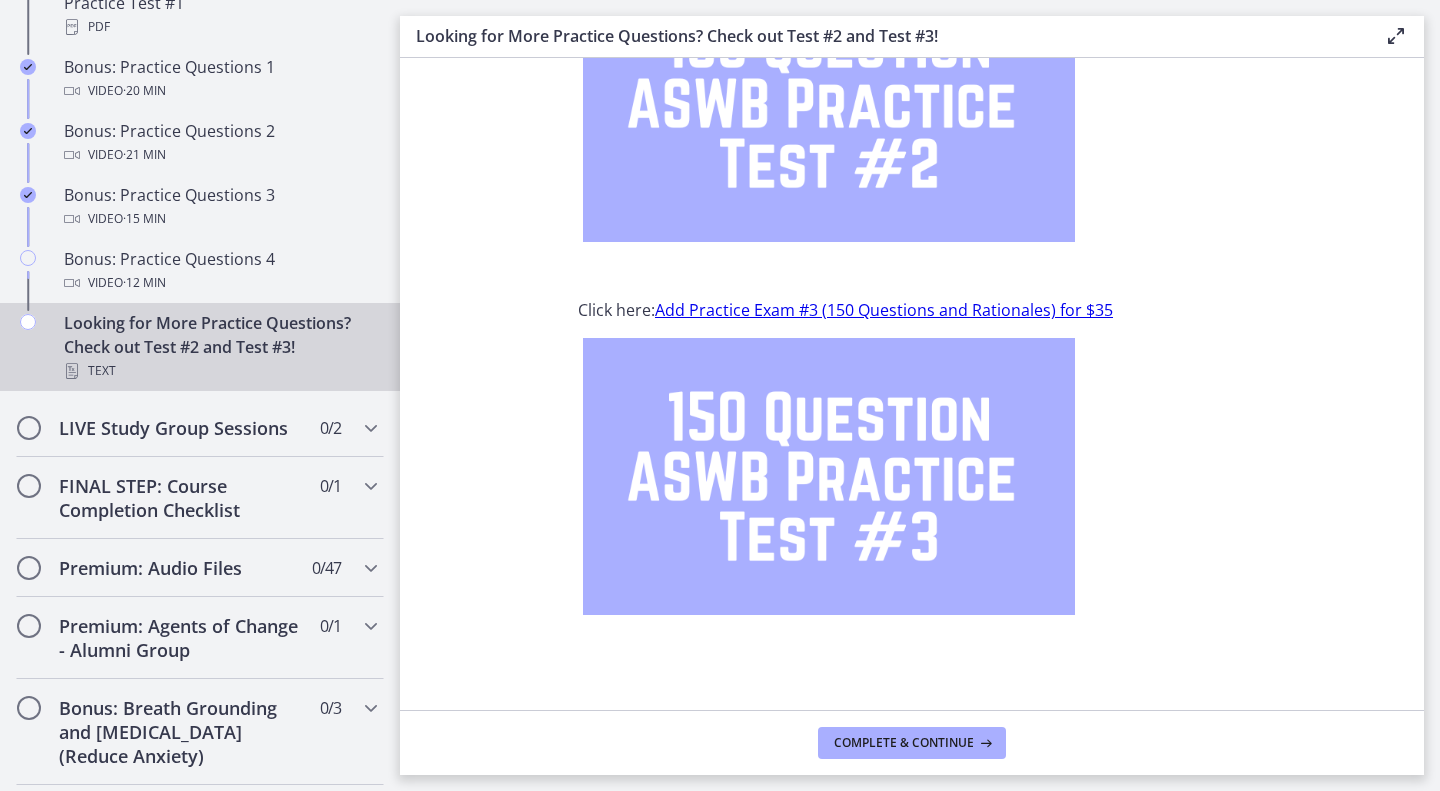 scroll, scrollTop: 0, scrollLeft: 0, axis: both 